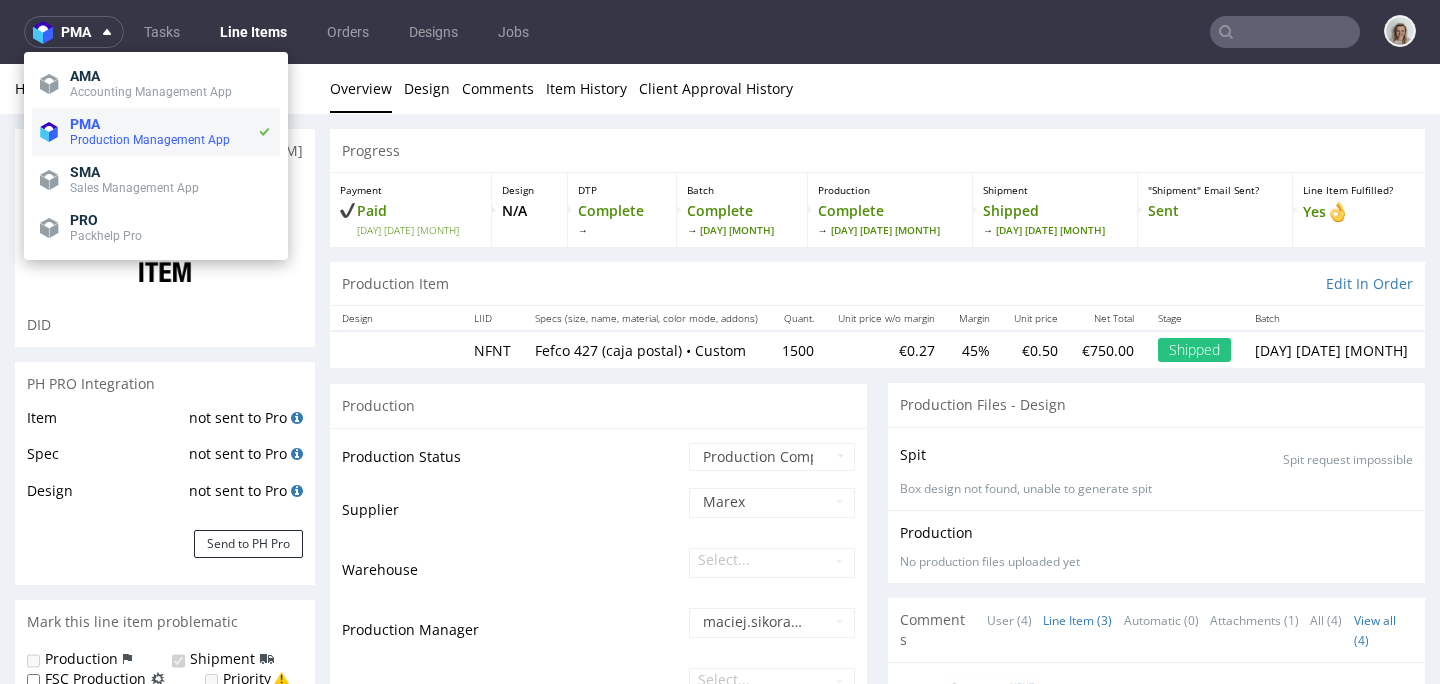 scroll, scrollTop: 204, scrollLeft: 0, axis: vertical 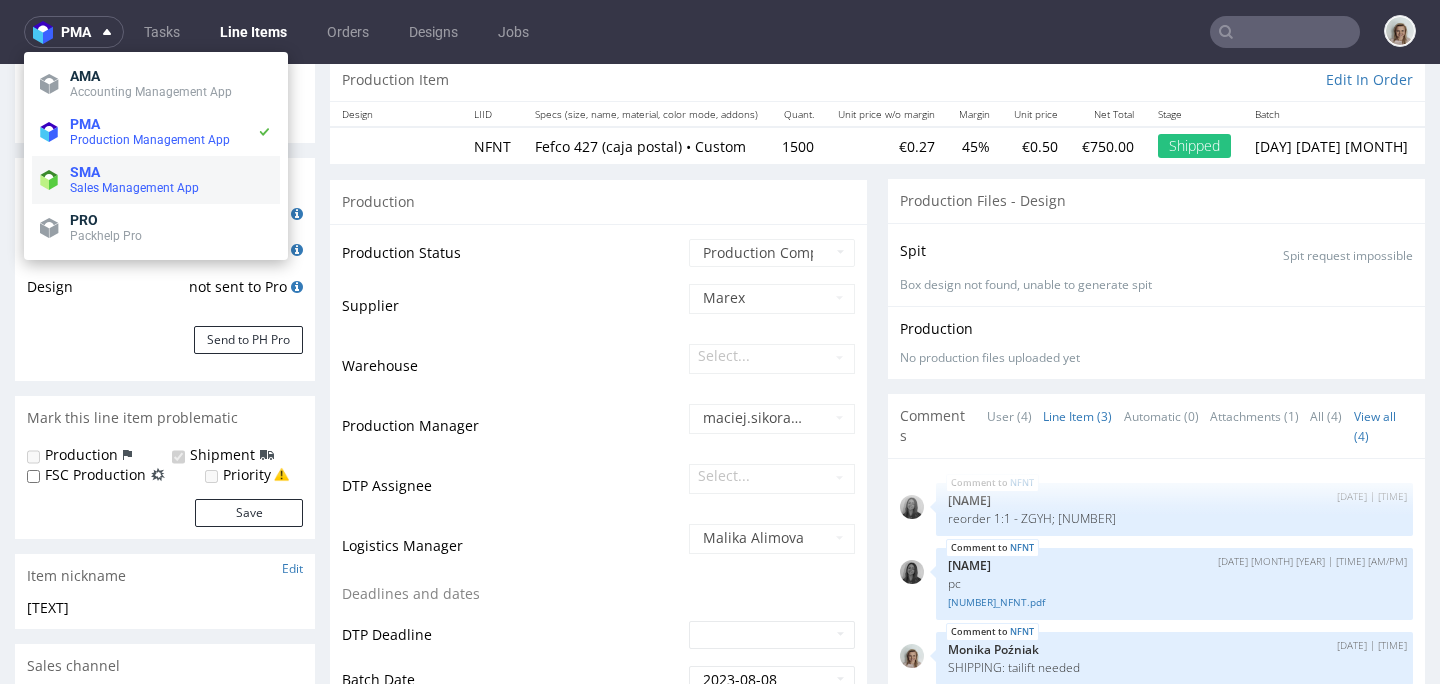 click on "Sales Management App" at bounding box center [134, 188] 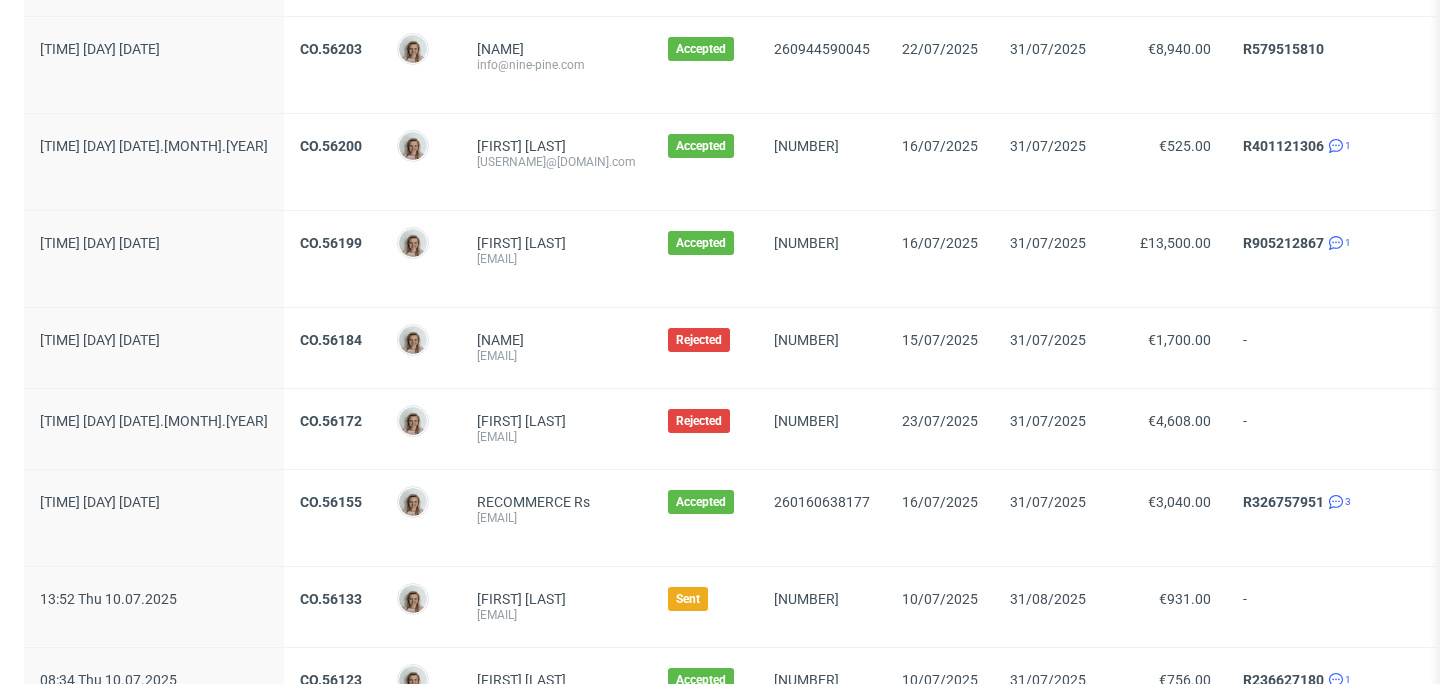 scroll, scrollTop: 2316, scrollLeft: 0, axis: vertical 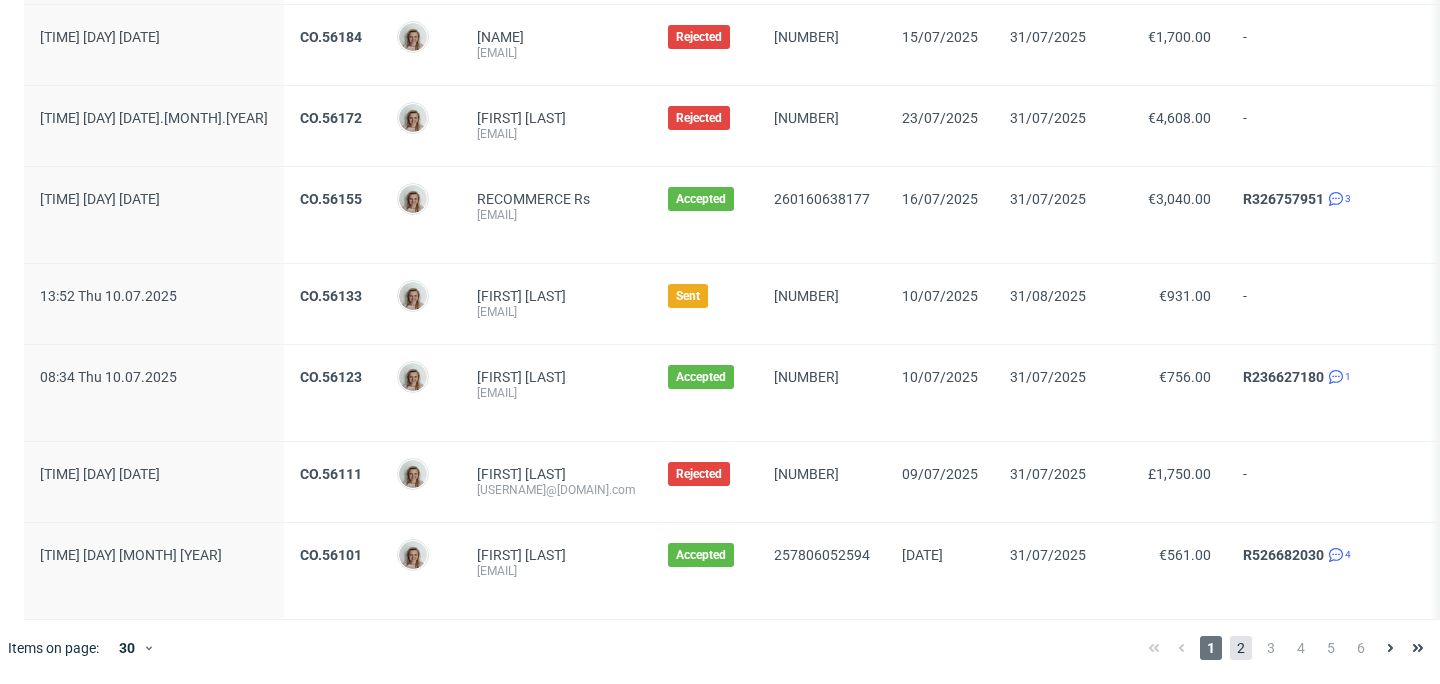 click on "2" at bounding box center (1241, 648) 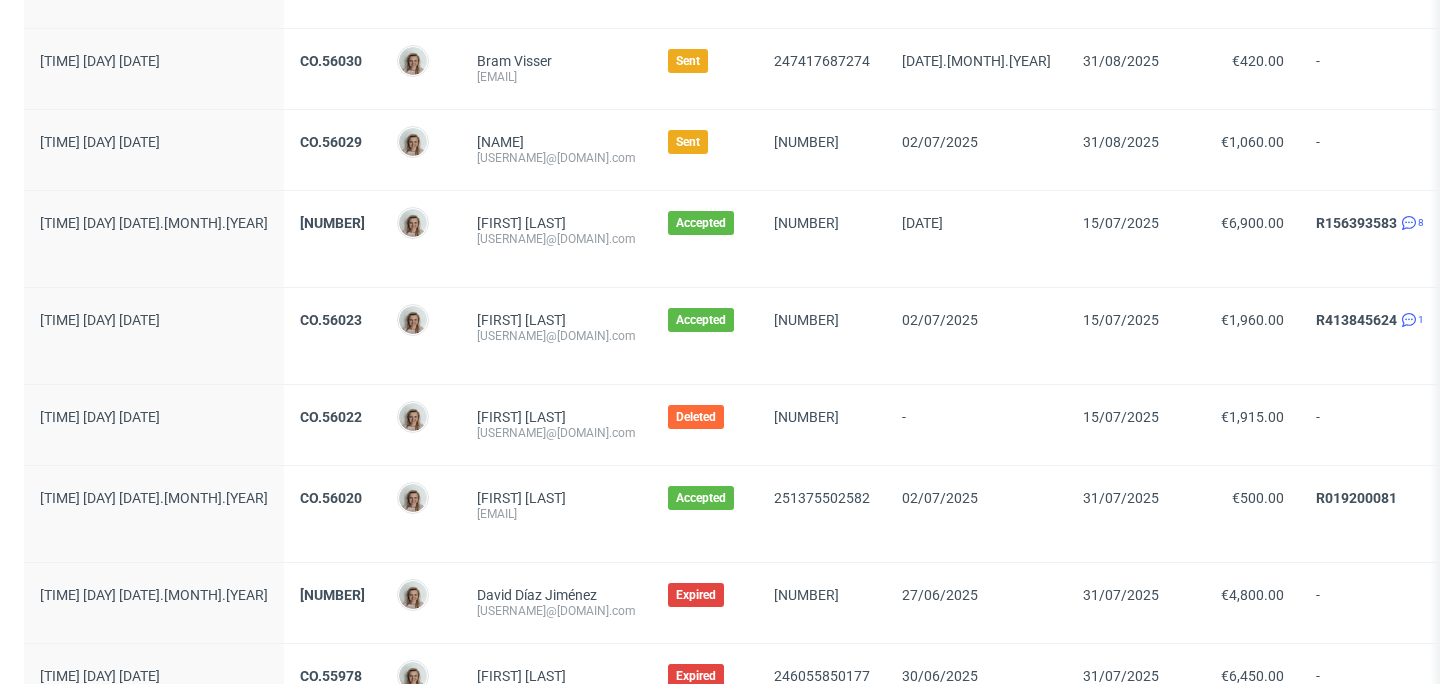 scroll, scrollTop: 1035, scrollLeft: 0, axis: vertical 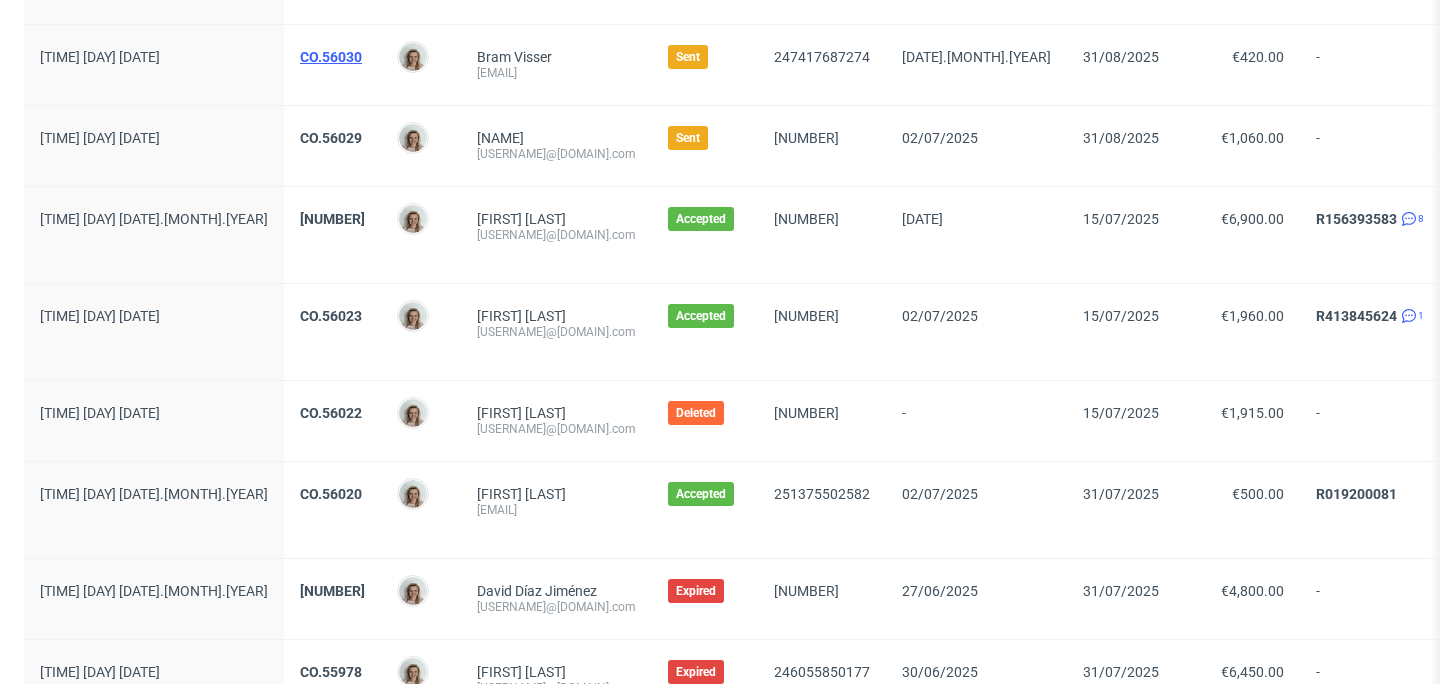 click on "CO.56030" at bounding box center [331, 57] 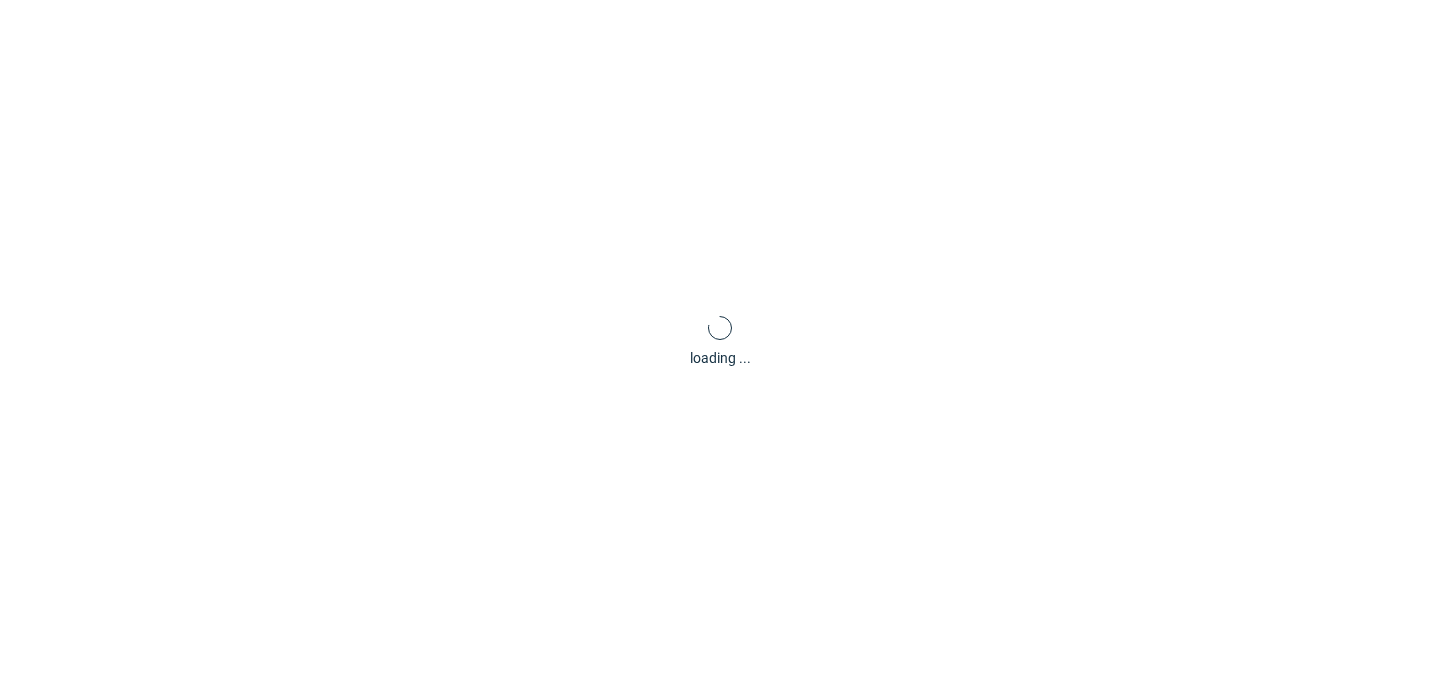 scroll, scrollTop: 0, scrollLeft: 0, axis: both 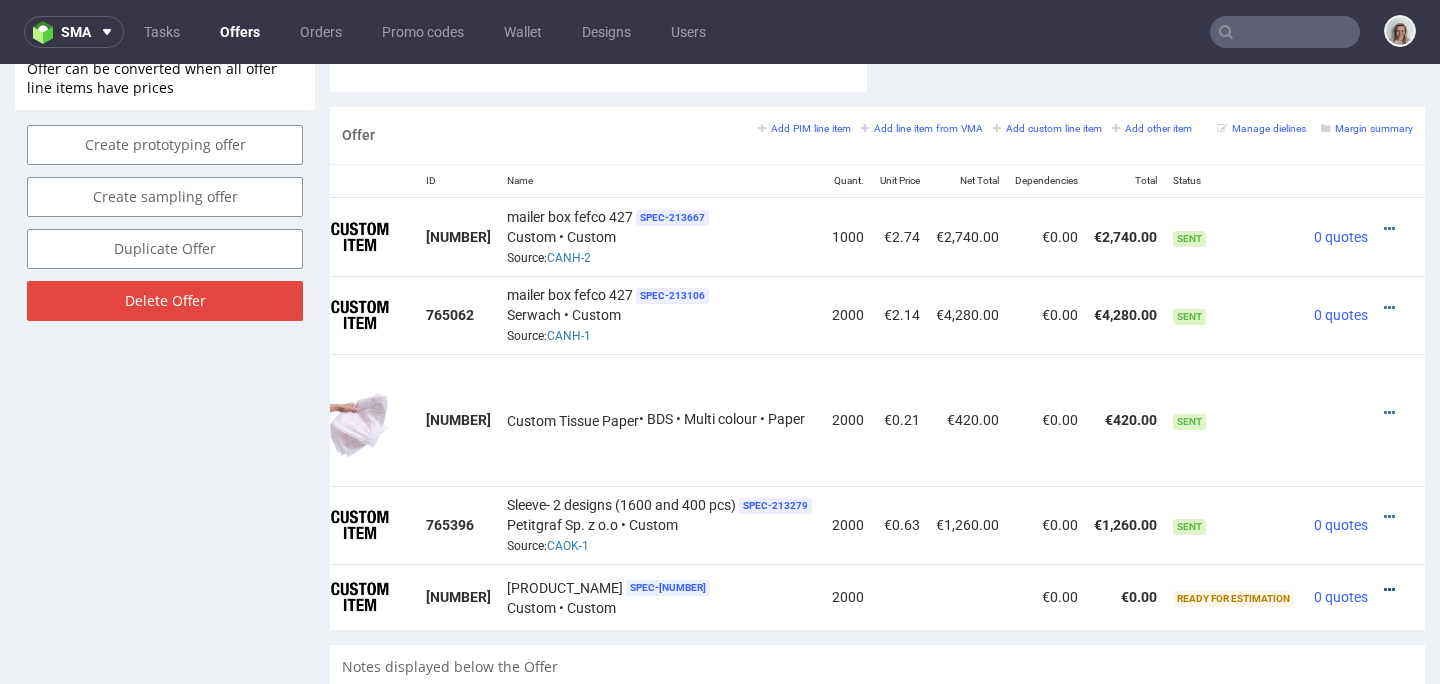 click at bounding box center [1389, 590] 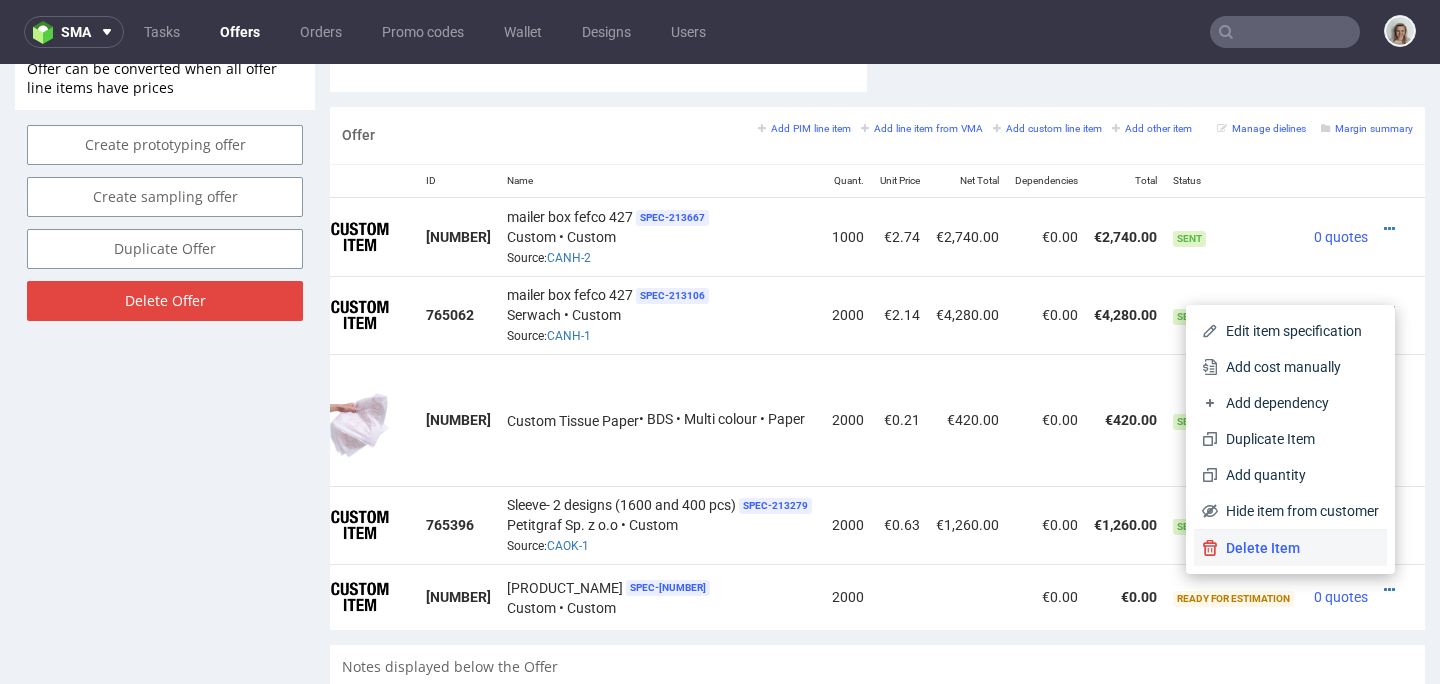 click on "Delete Item" at bounding box center (1298, 548) 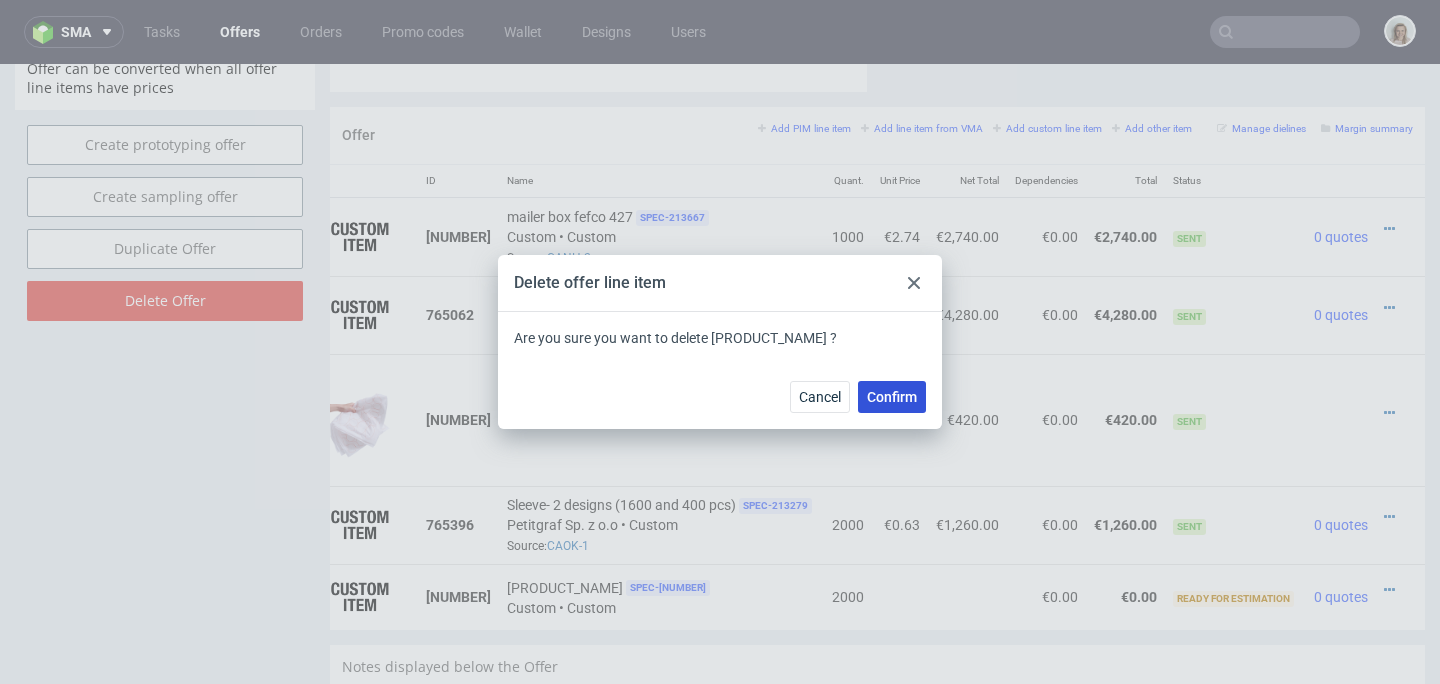click on "Confirm" at bounding box center [892, 397] 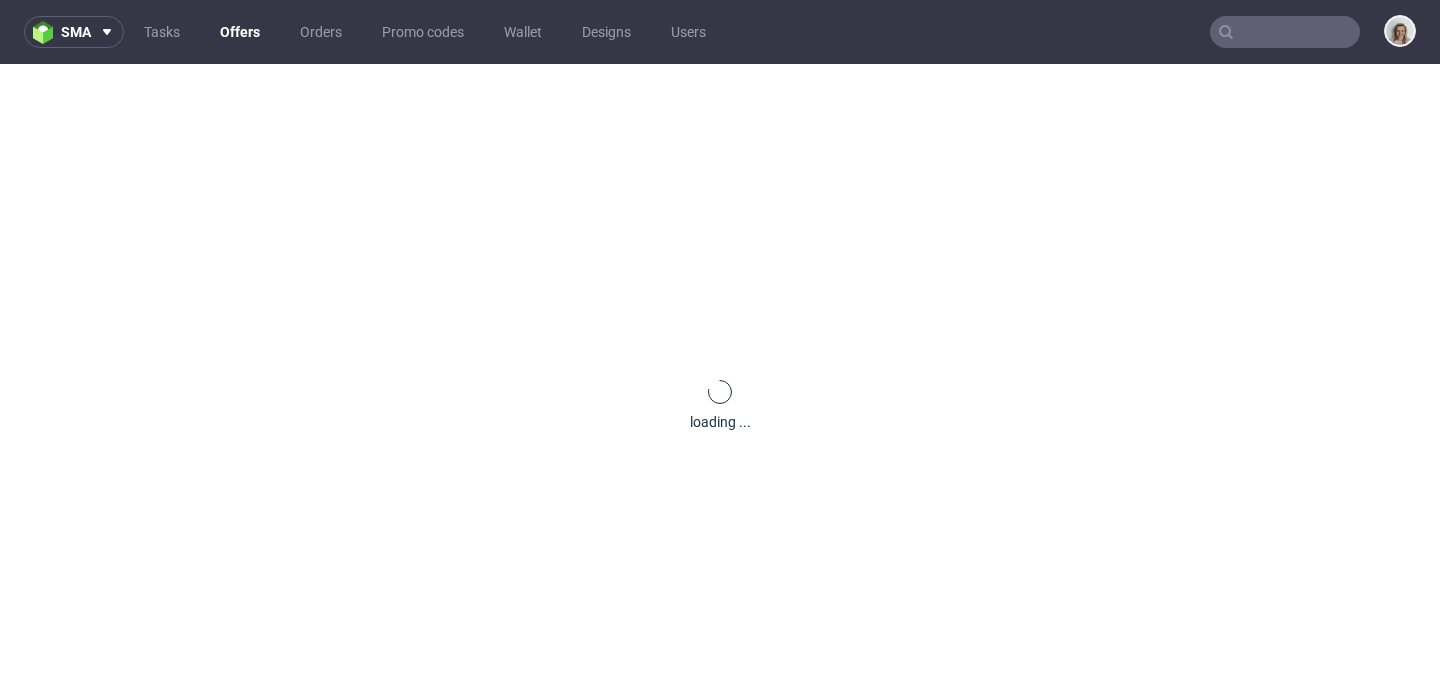 scroll, scrollTop: 0, scrollLeft: 0, axis: both 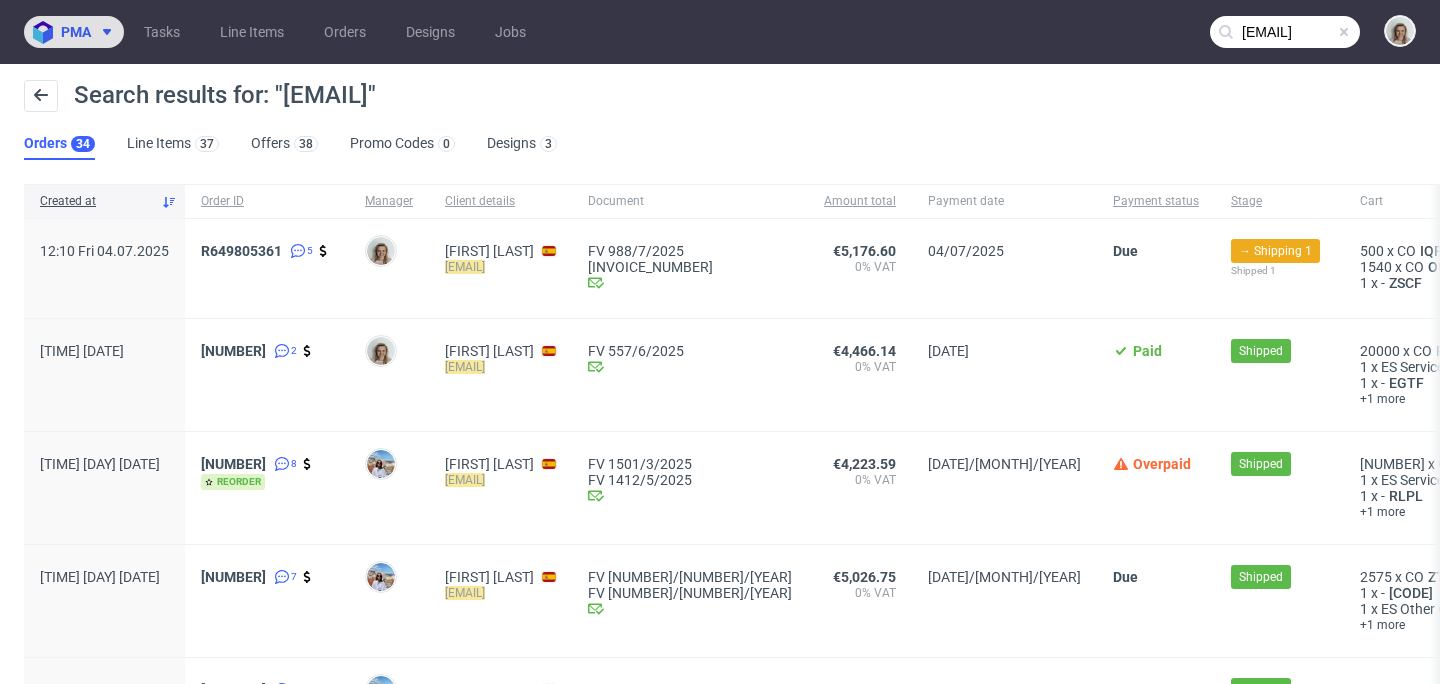 click 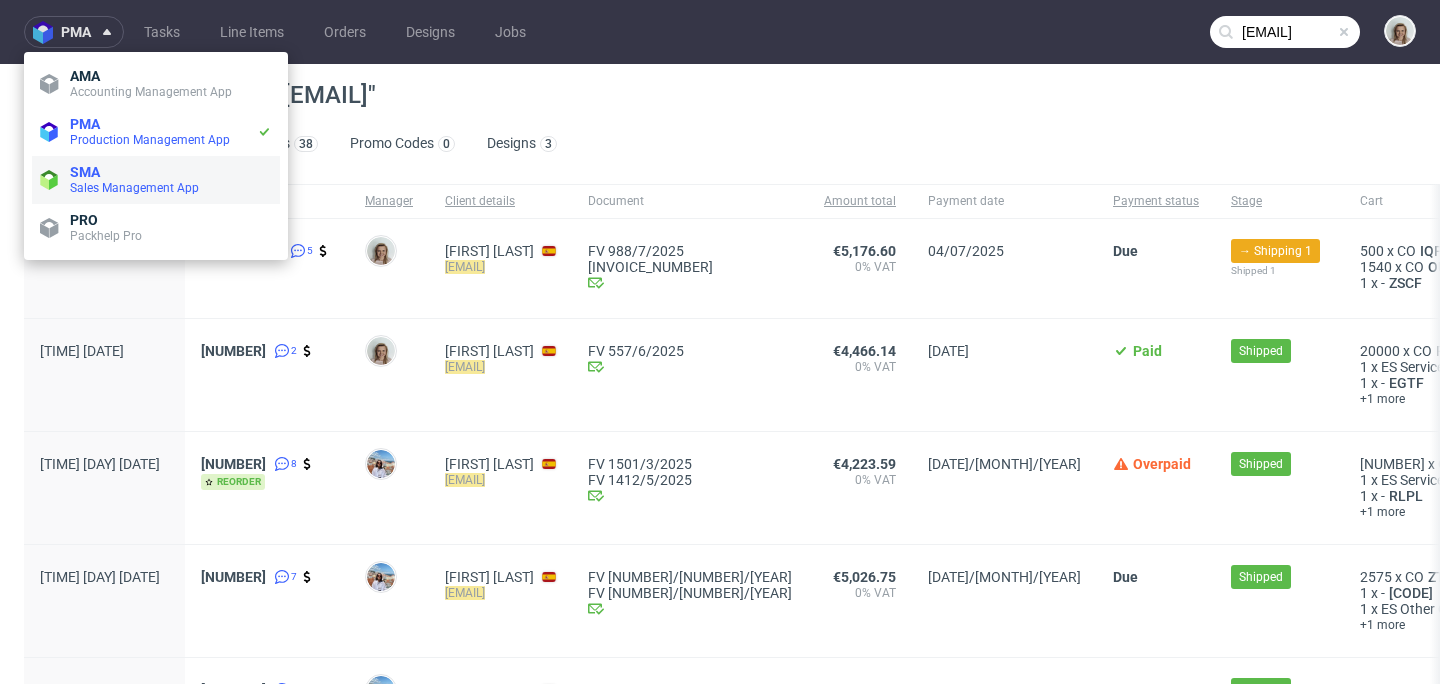 click on "Sales Management App" at bounding box center (134, 188) 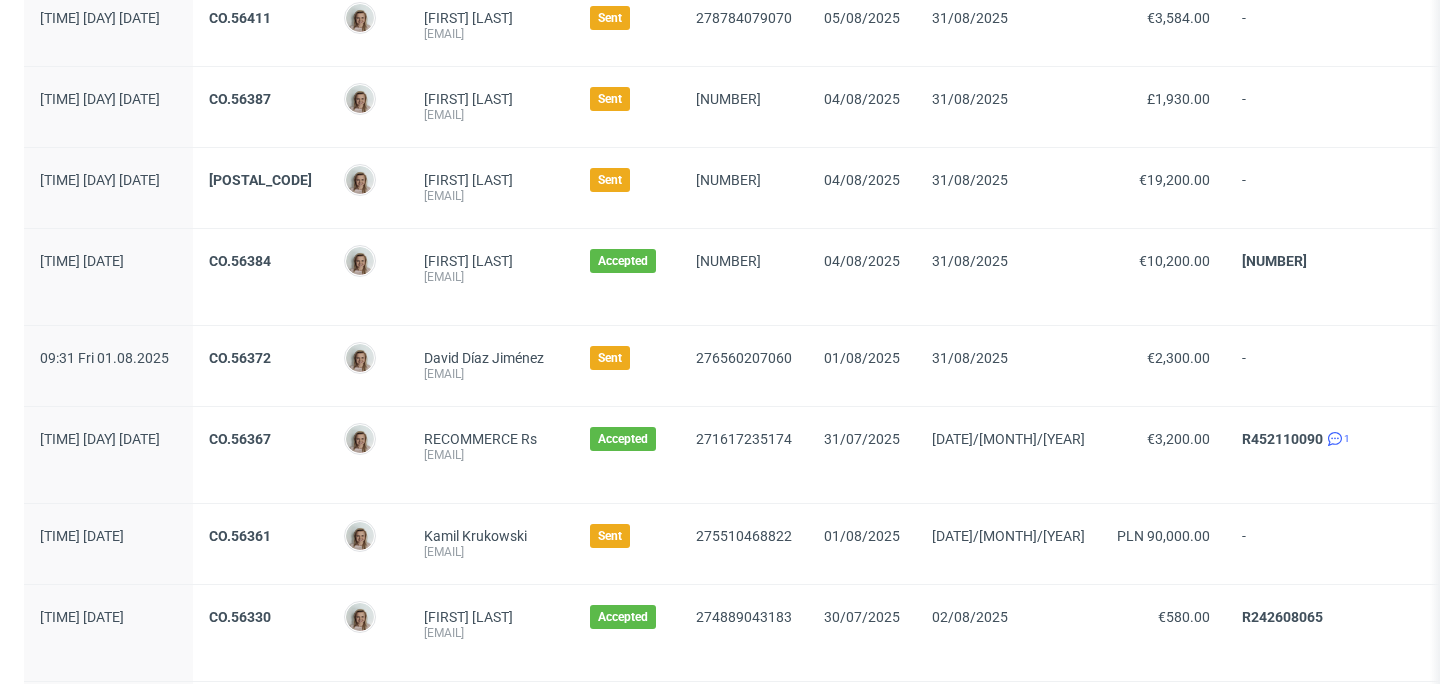 scroll, scrollTop: 664, scrollLeft: 0, axis: vertical 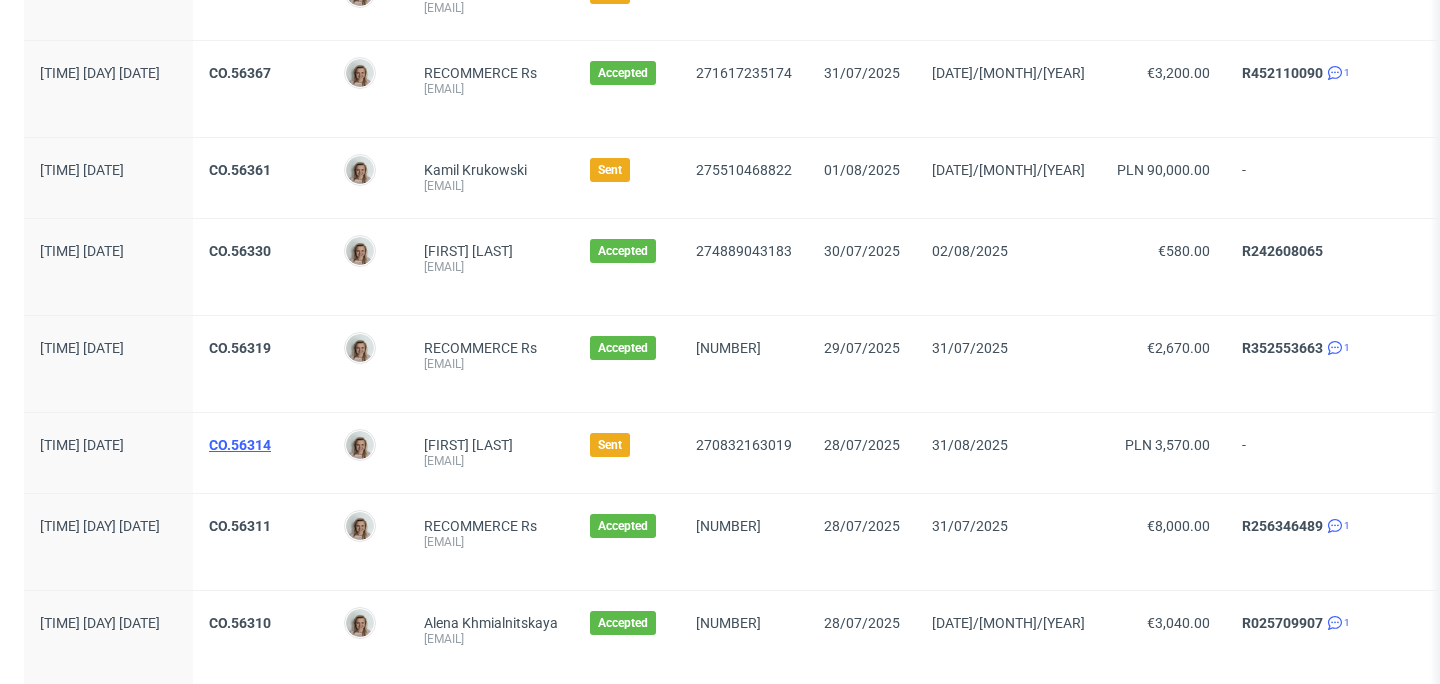 click on "CO.56314" at bounding box center [240, 445] 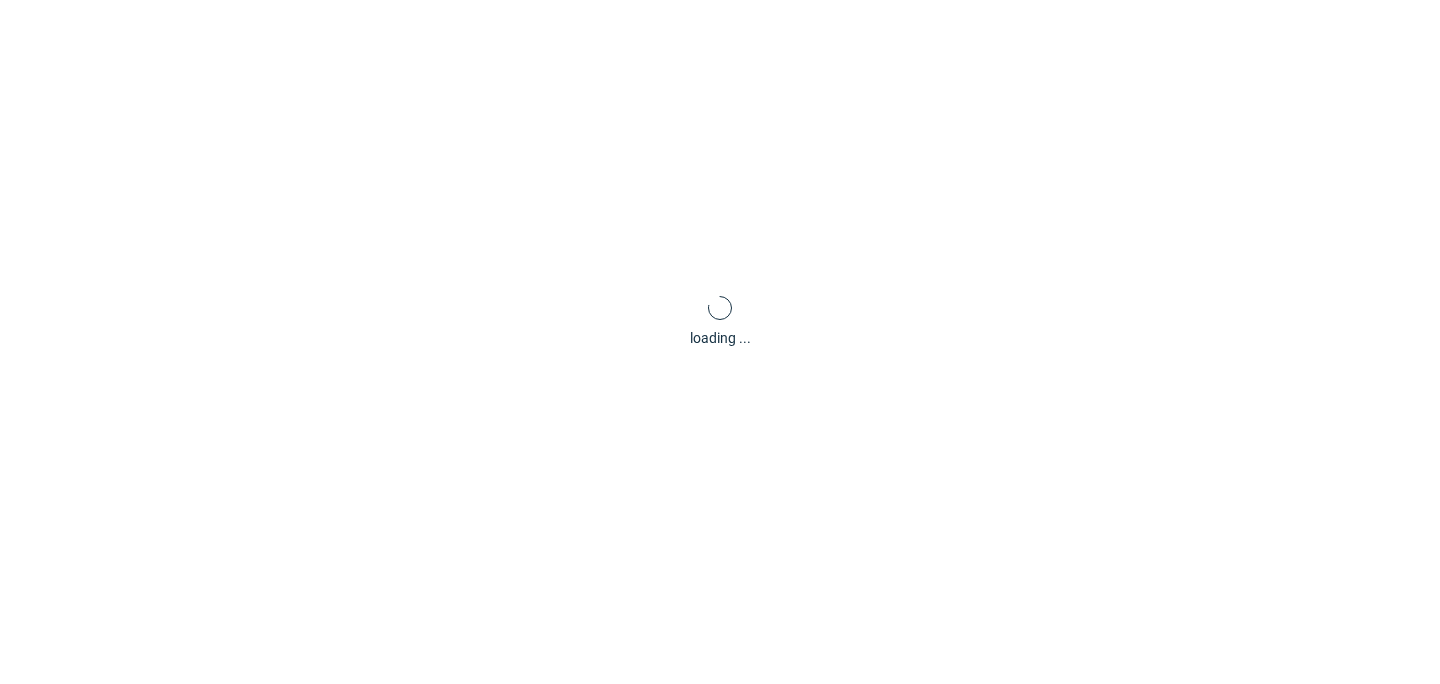 scroll, scrollTop: 0, scrollLeft: 0, axis: both 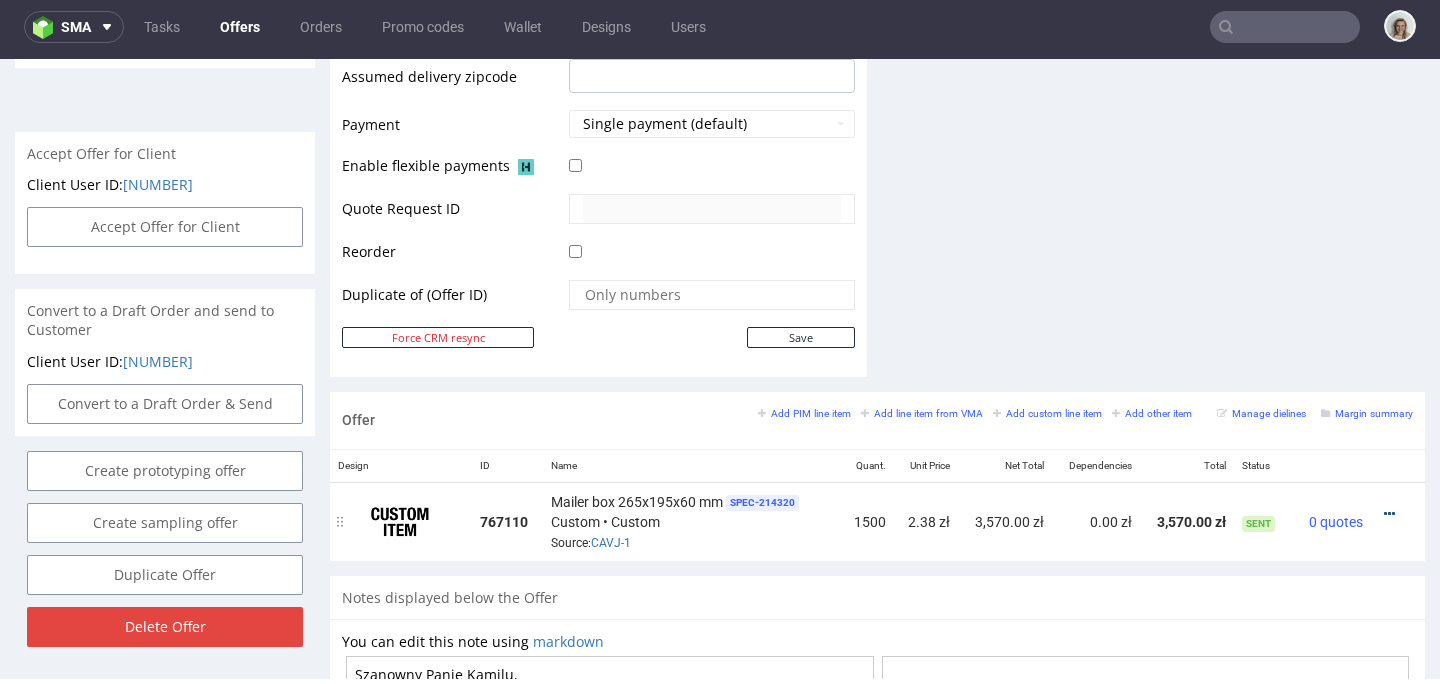 click at bounding box center (1389, 514) 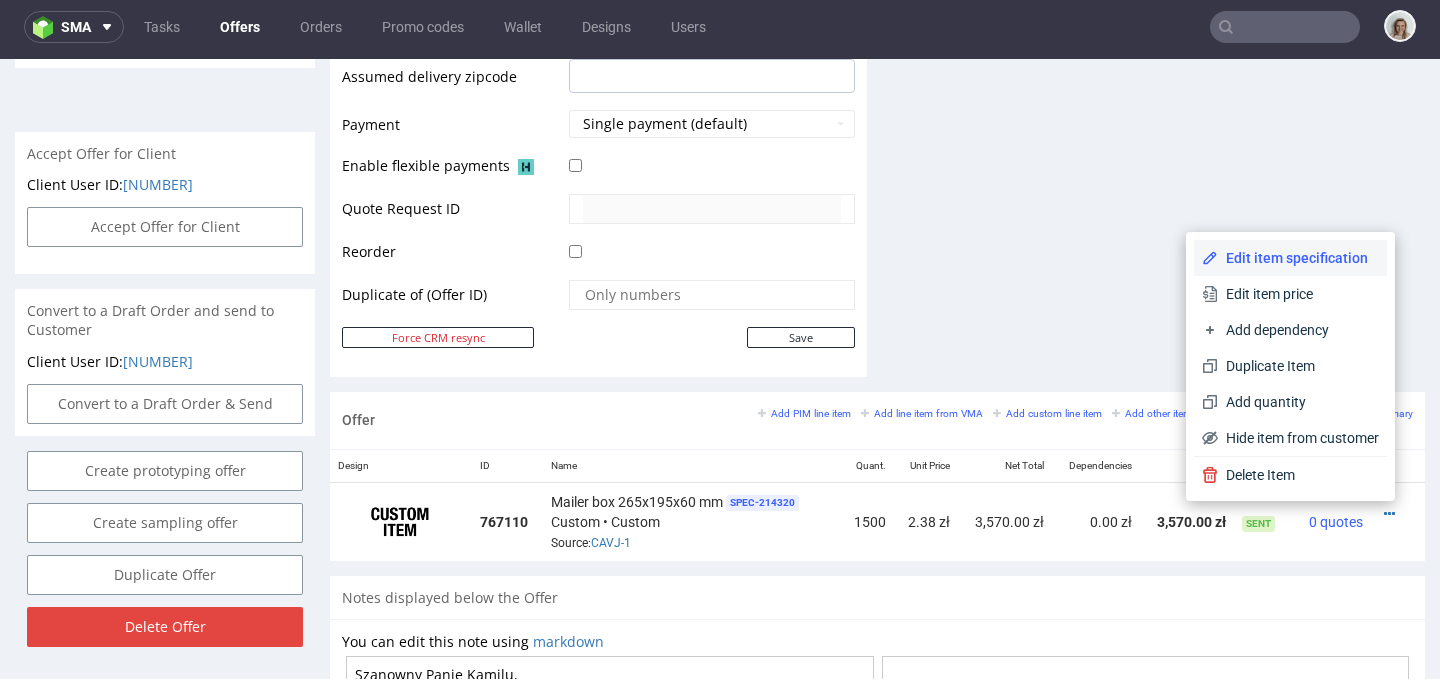 click on "Edit item specification" at bounding box center [1298, 258] 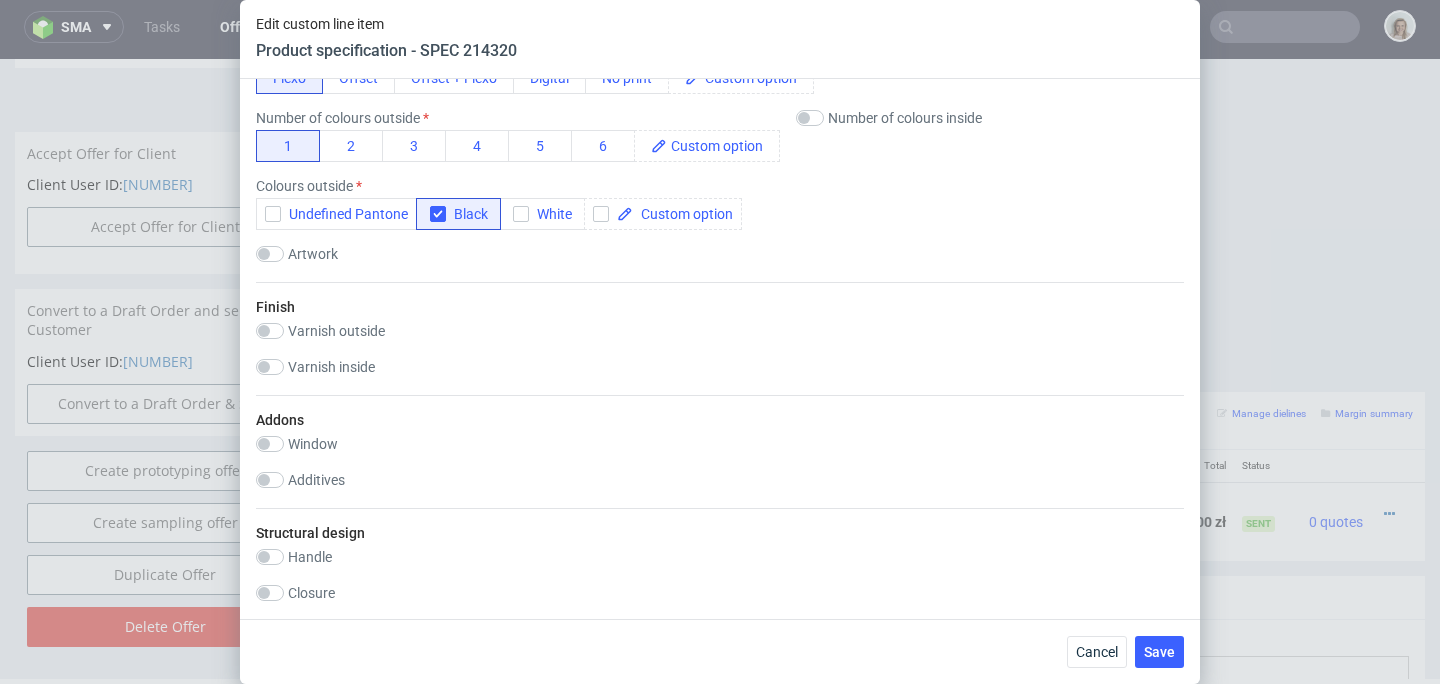 scroll, scrollTop: 1427, scrollLeft: 0, axis: vertical 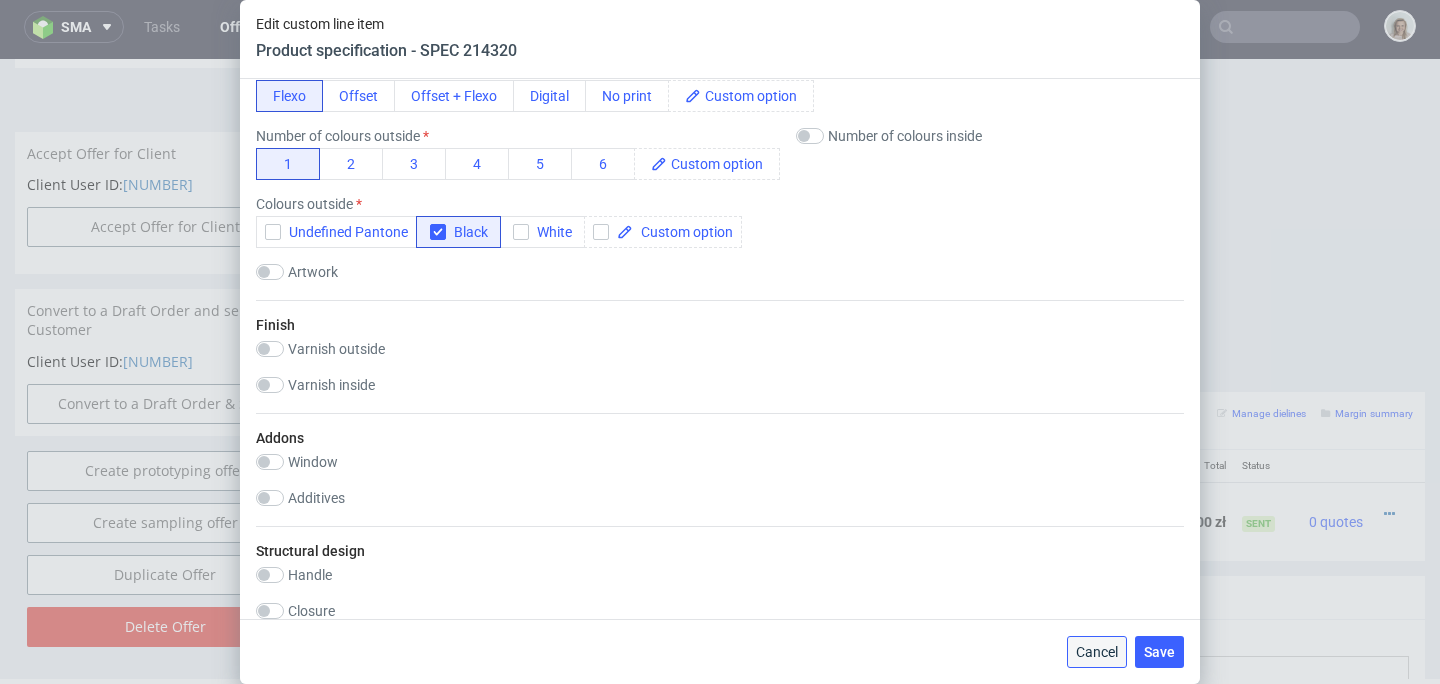click on "Cancel" at bounding box center [1097, 652] 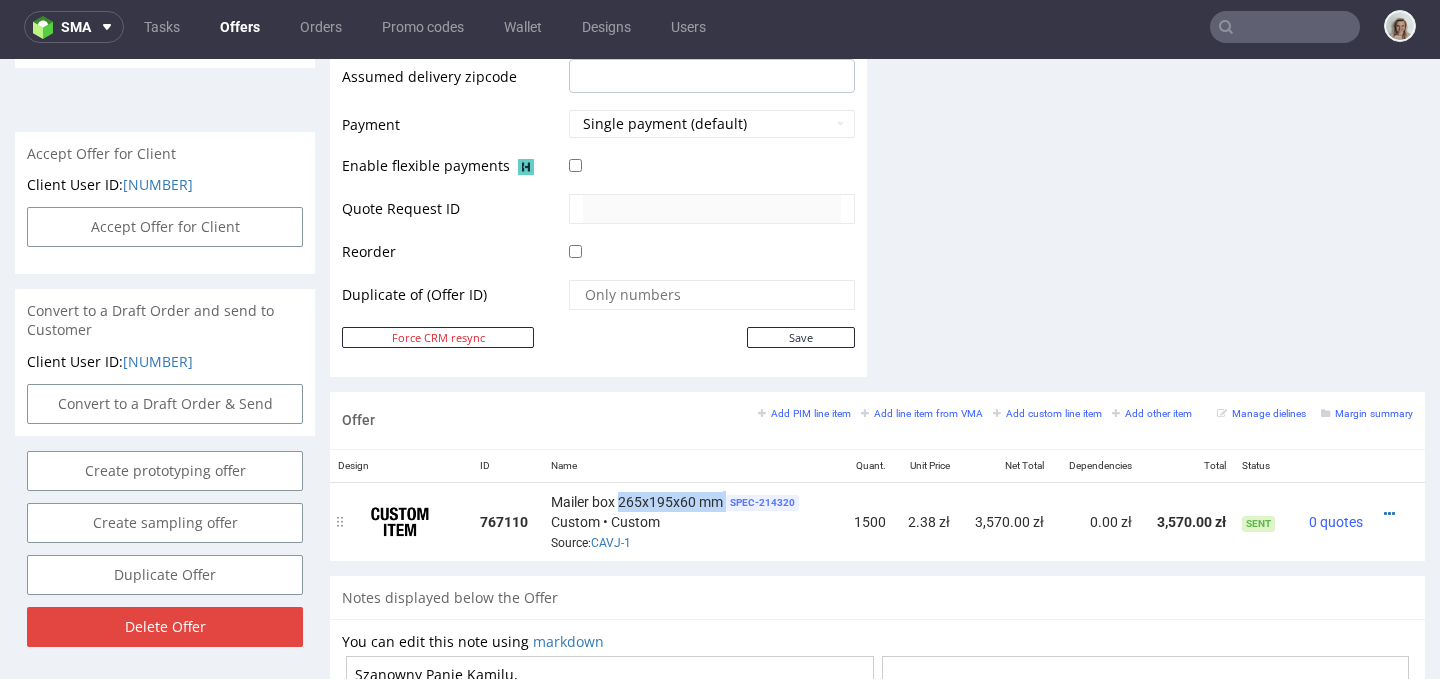 drag, startPoint x: 613, startPoint y: 498, endPoint x: 722, endPoint y: 496, distance: 109.01835 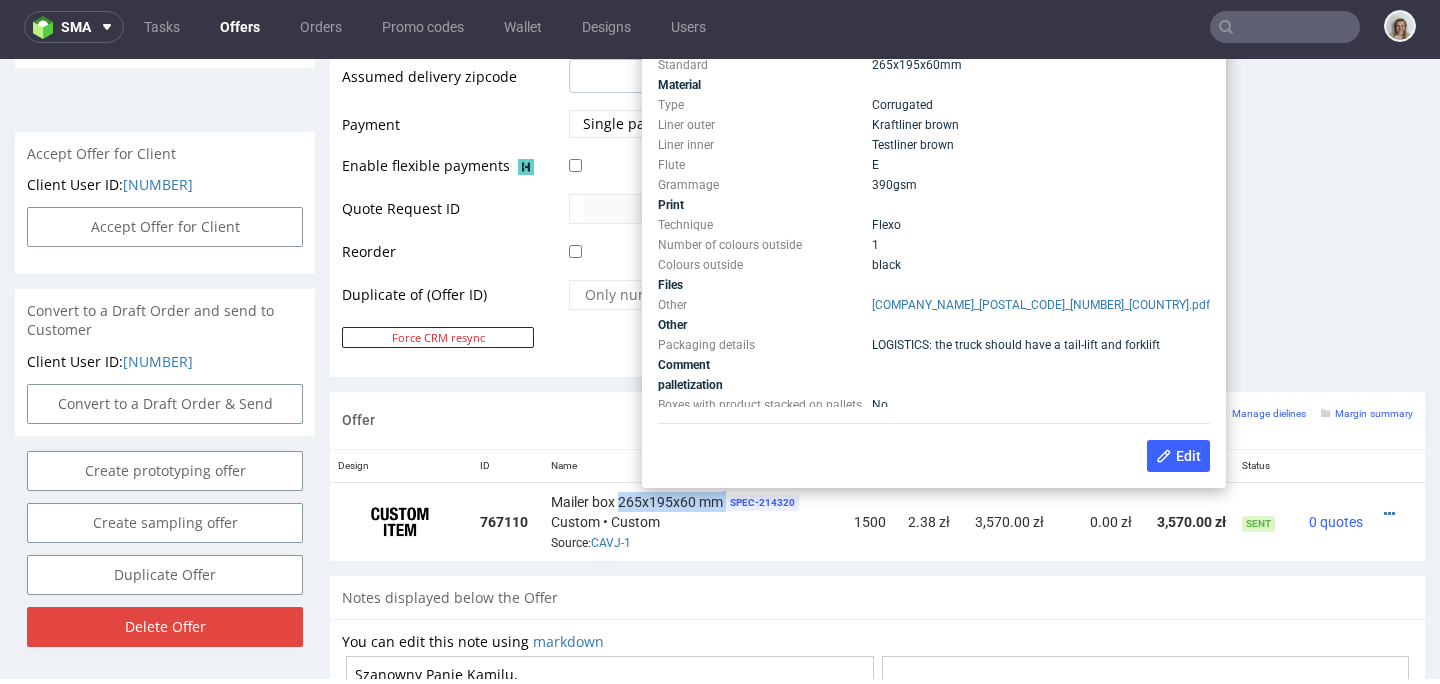 copy on "265x195x60 mm" 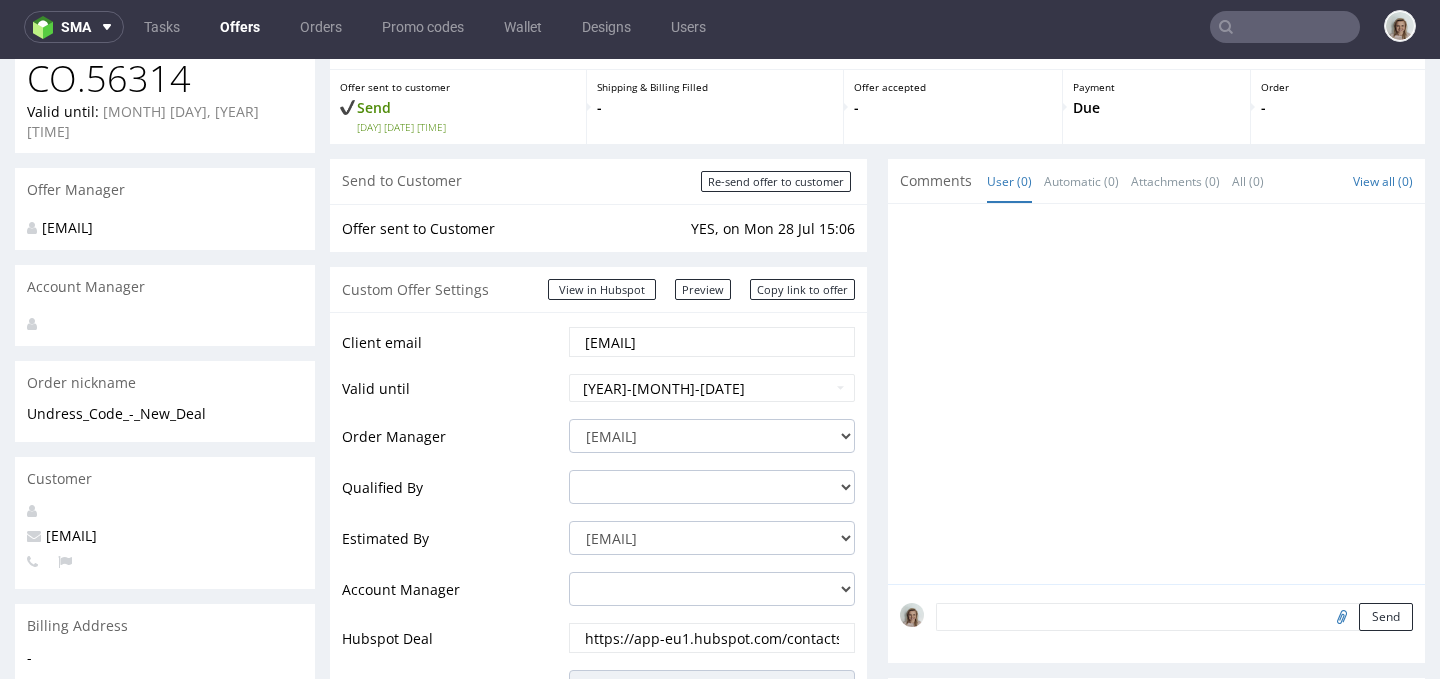 scroll, scrollTop: 0, scrollLeft: 0, axis: both 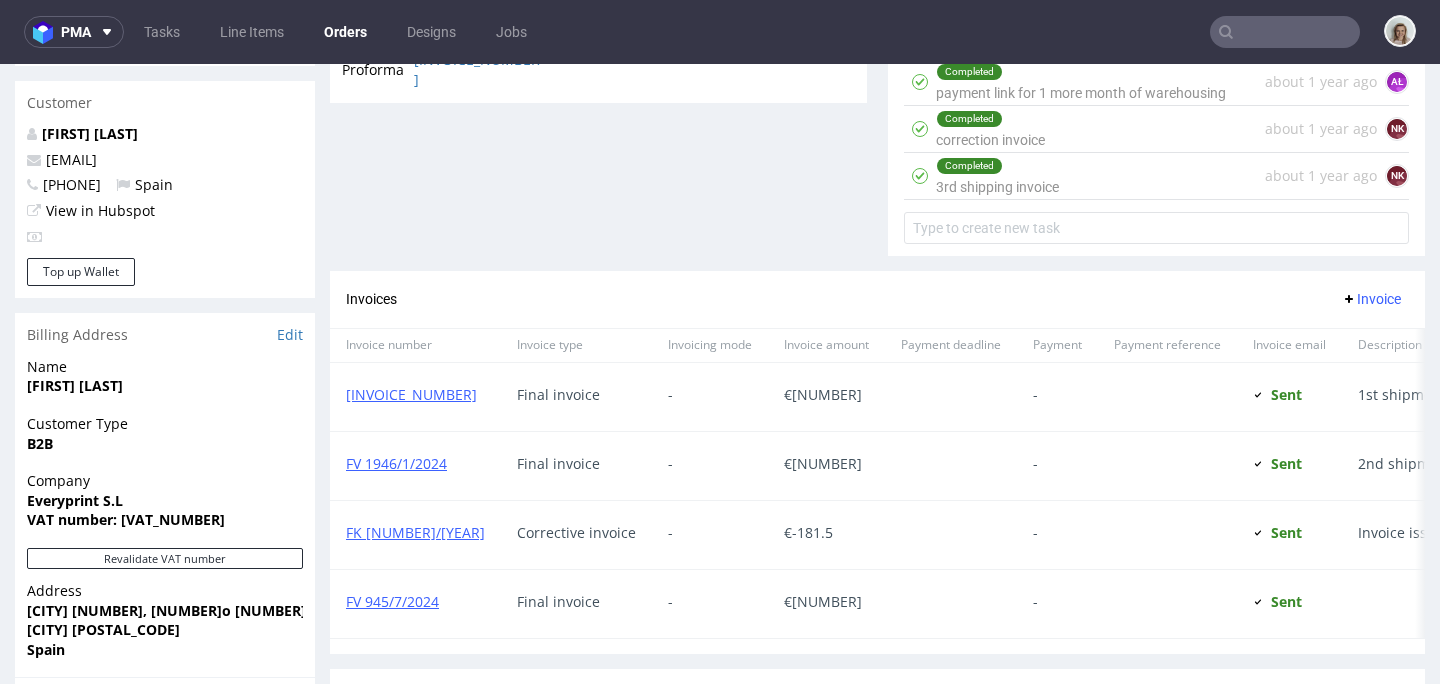 click at bounding box center (1285, 32) 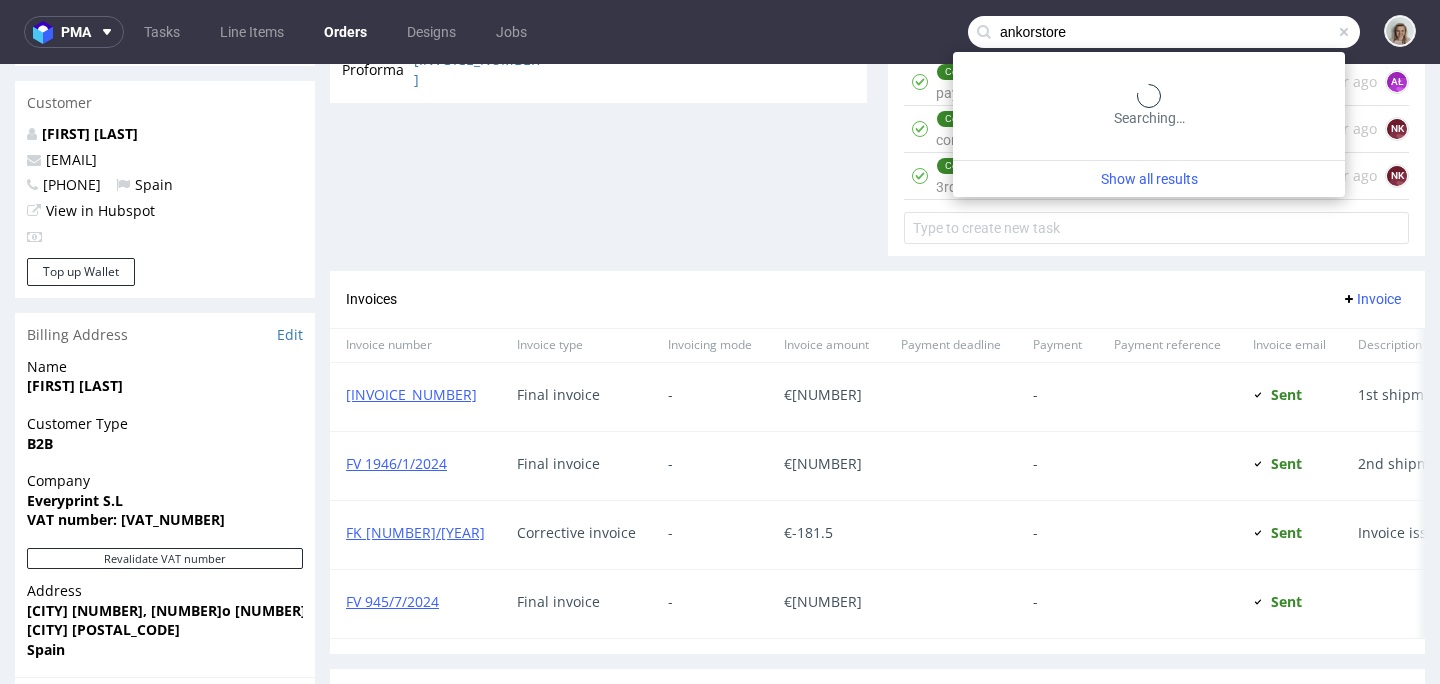 type on "ankorstore" 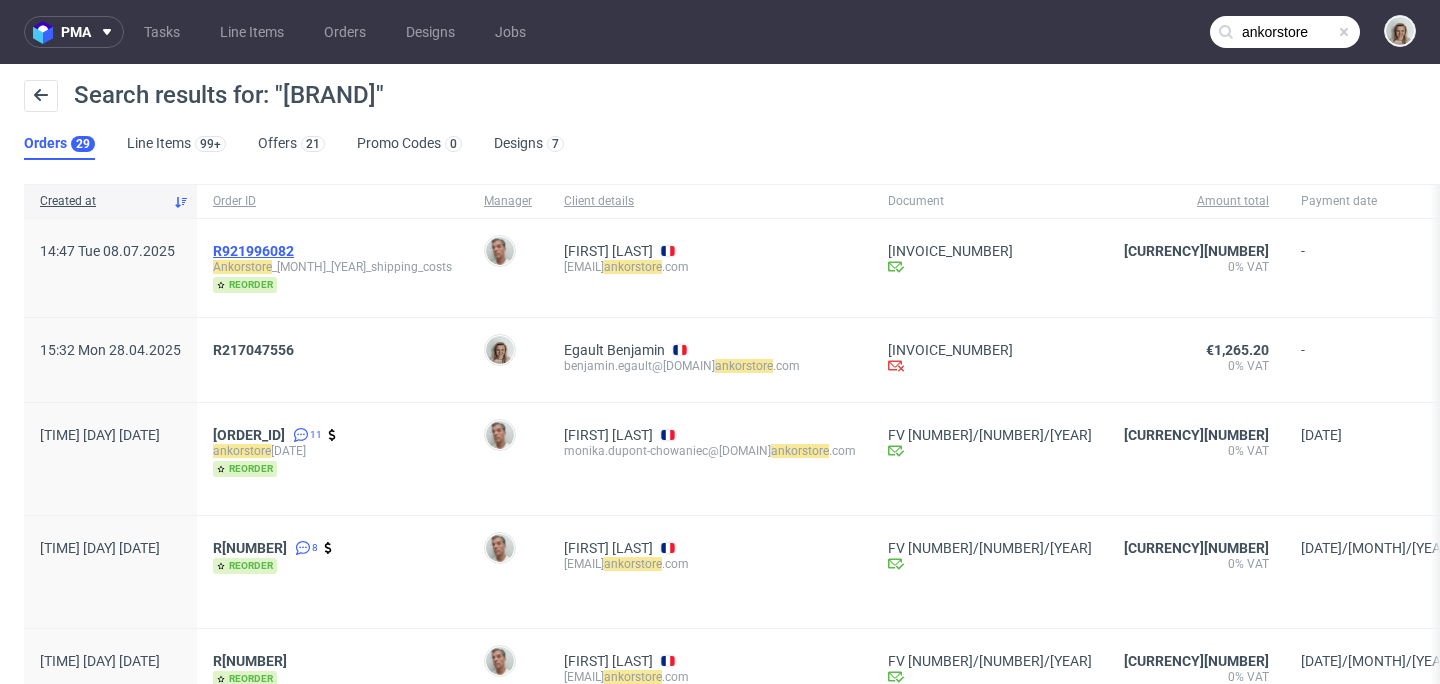 click on "R921996082" at bounding box center (253, 251) 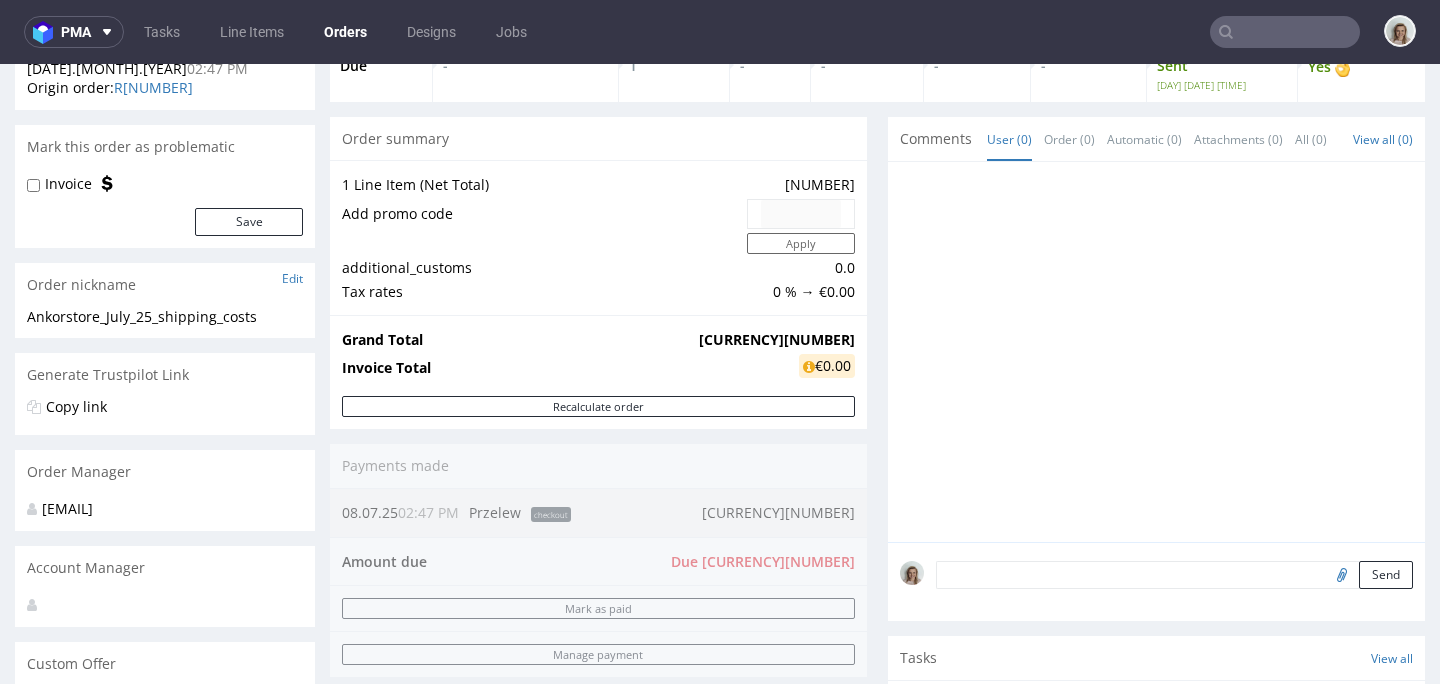 scroll, scrollTop: 841, scrollLeft: 0, axis: vertical 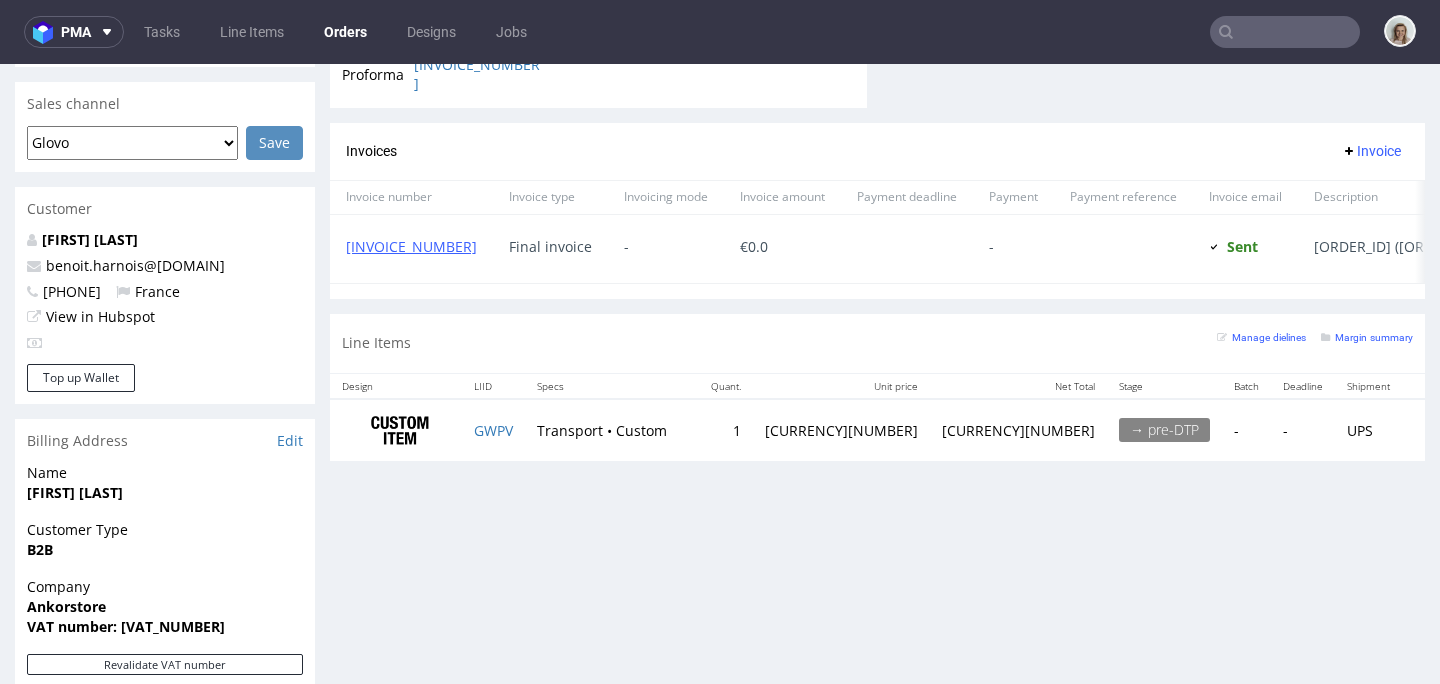 type on "ankorstore" 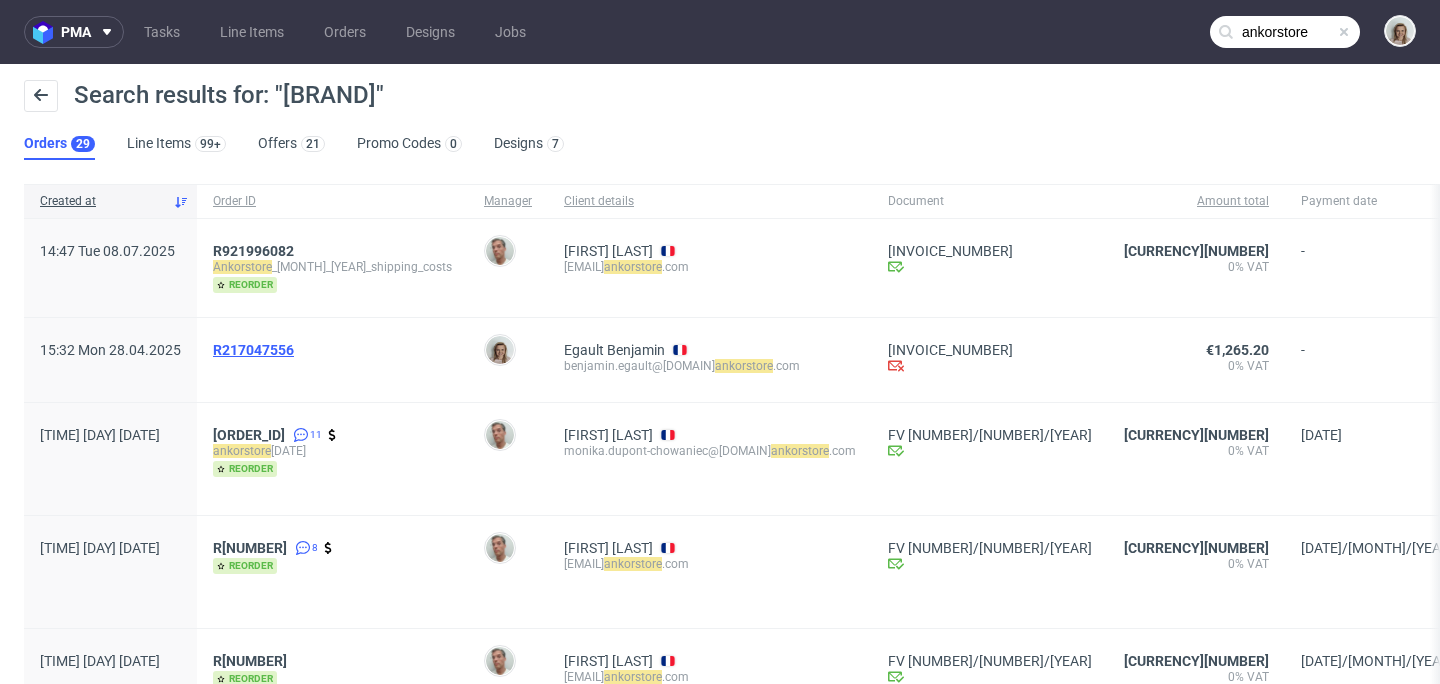 click on "R217047556" at bounding box center [253, 350] 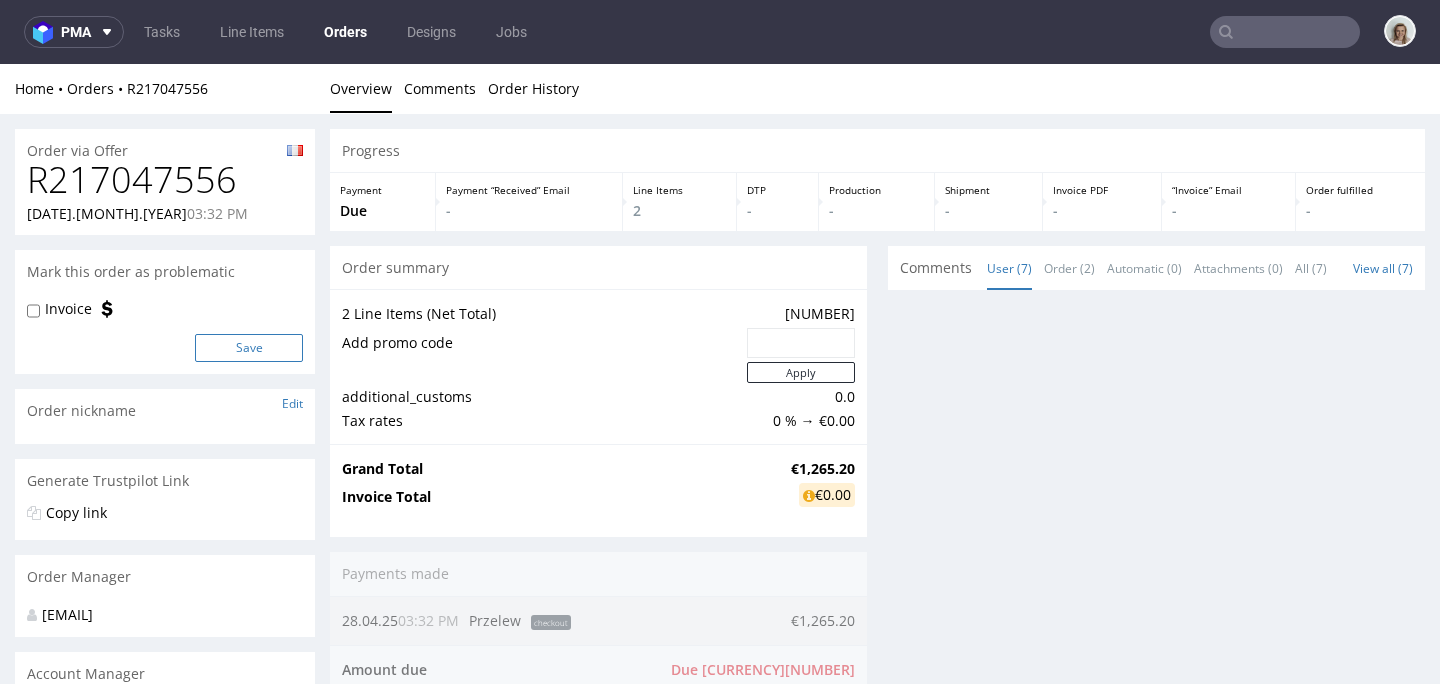 scroll, scrollTop: 0, scrollLeft: 0, axis: both 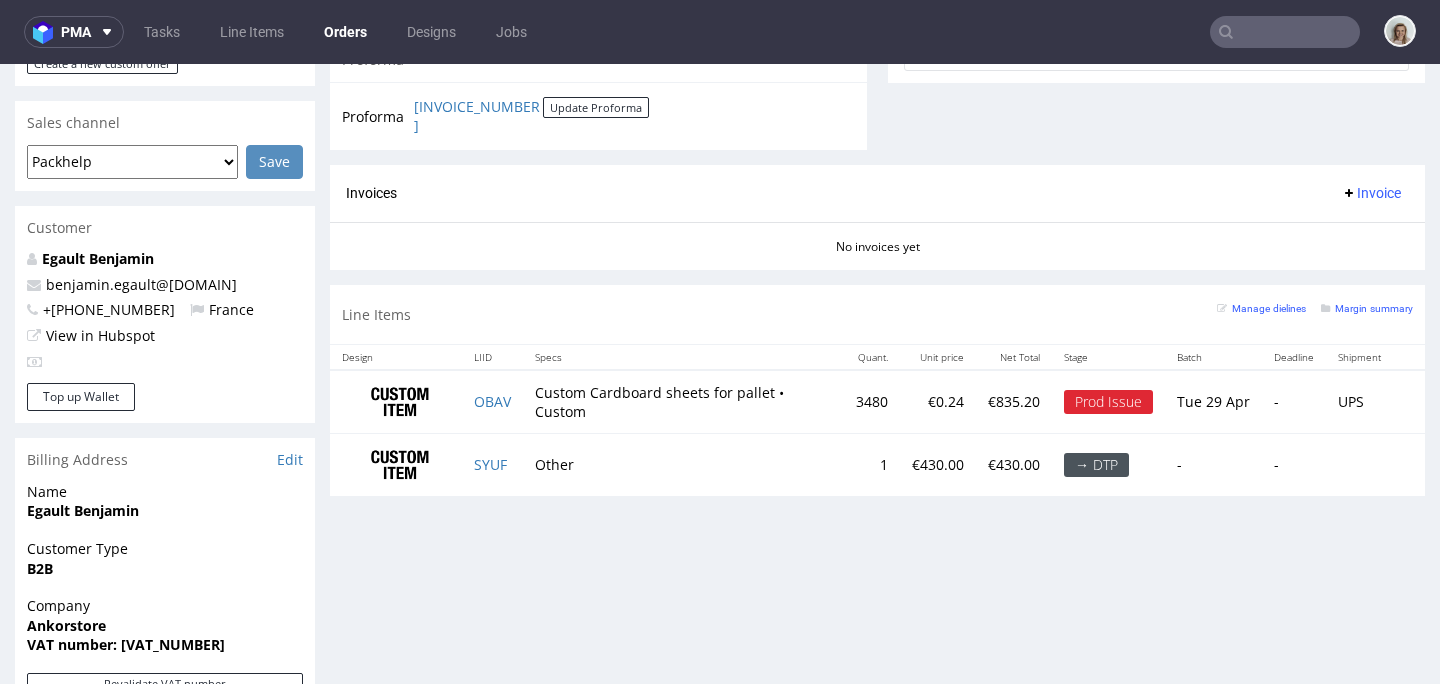 type on "ankorstore" 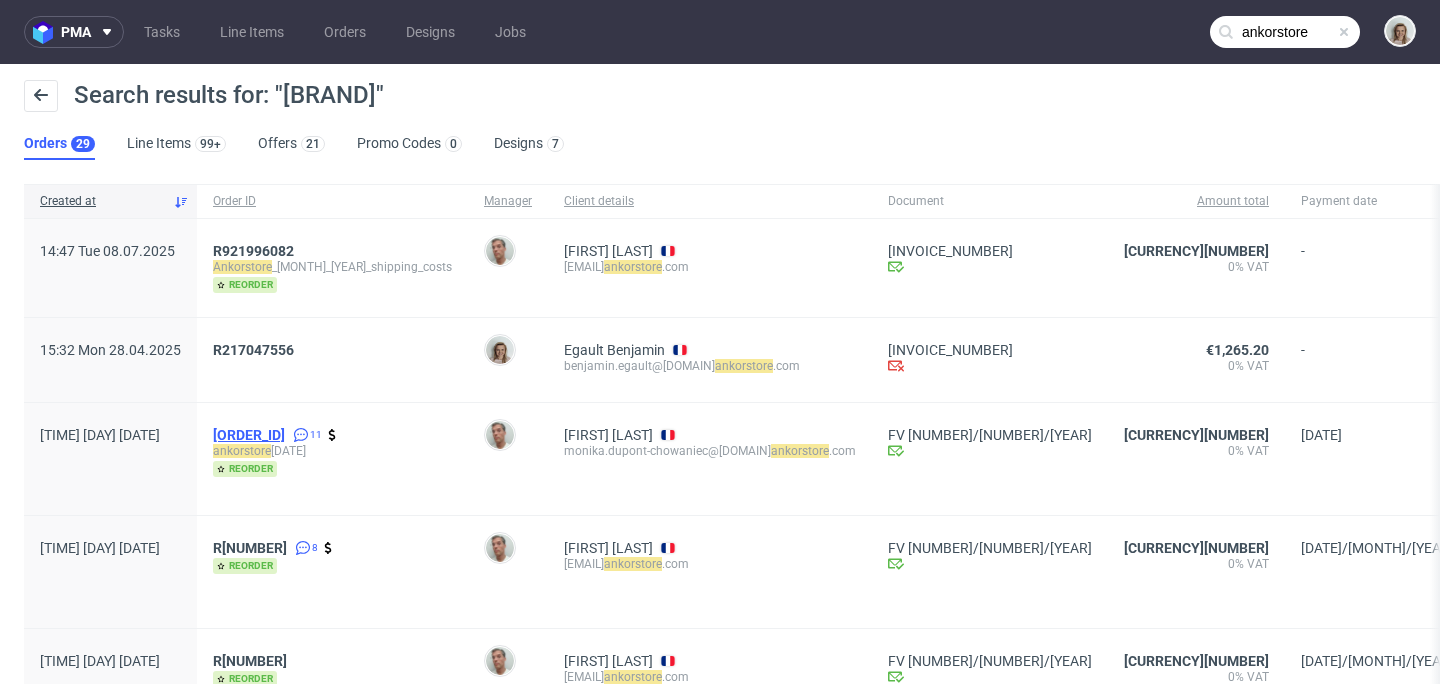 click on "[ORDER_ID]" at bounding box center [249, 435] 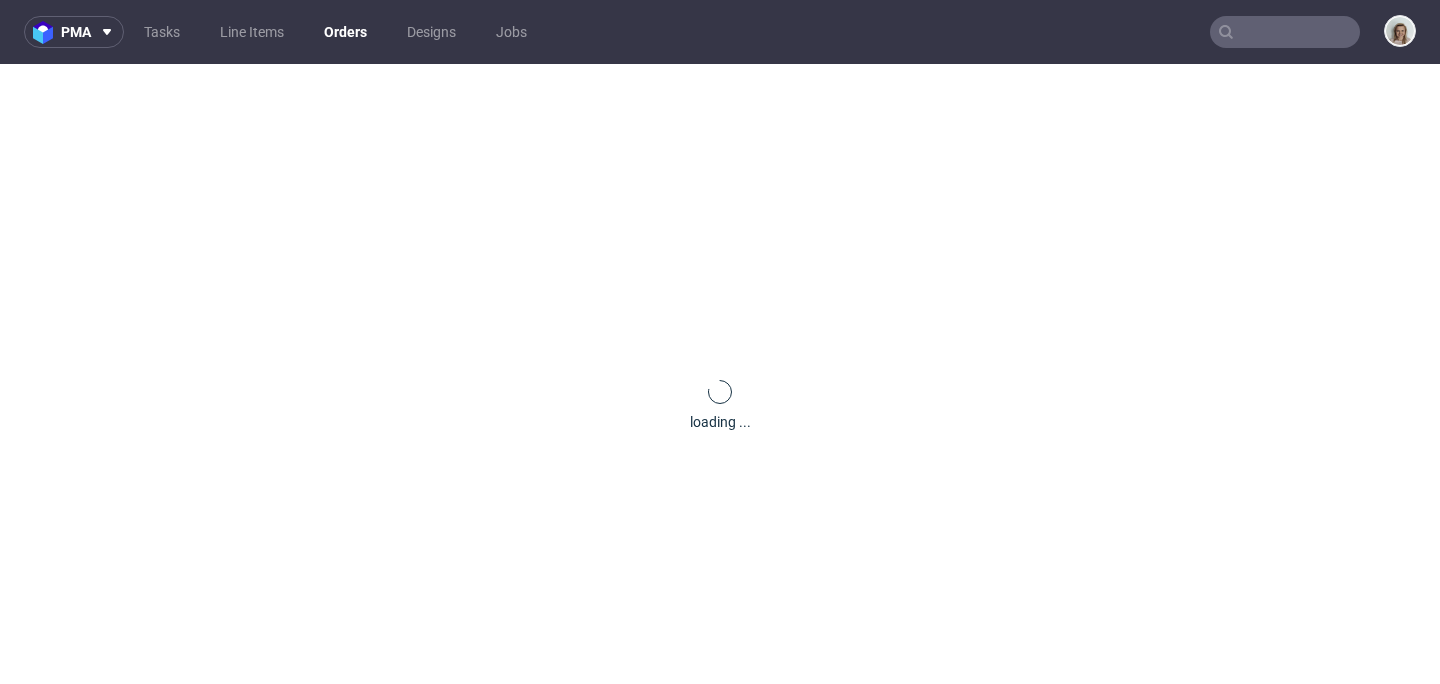 scroll, scrollTop: 0, scrollLeft: 0, axis: both 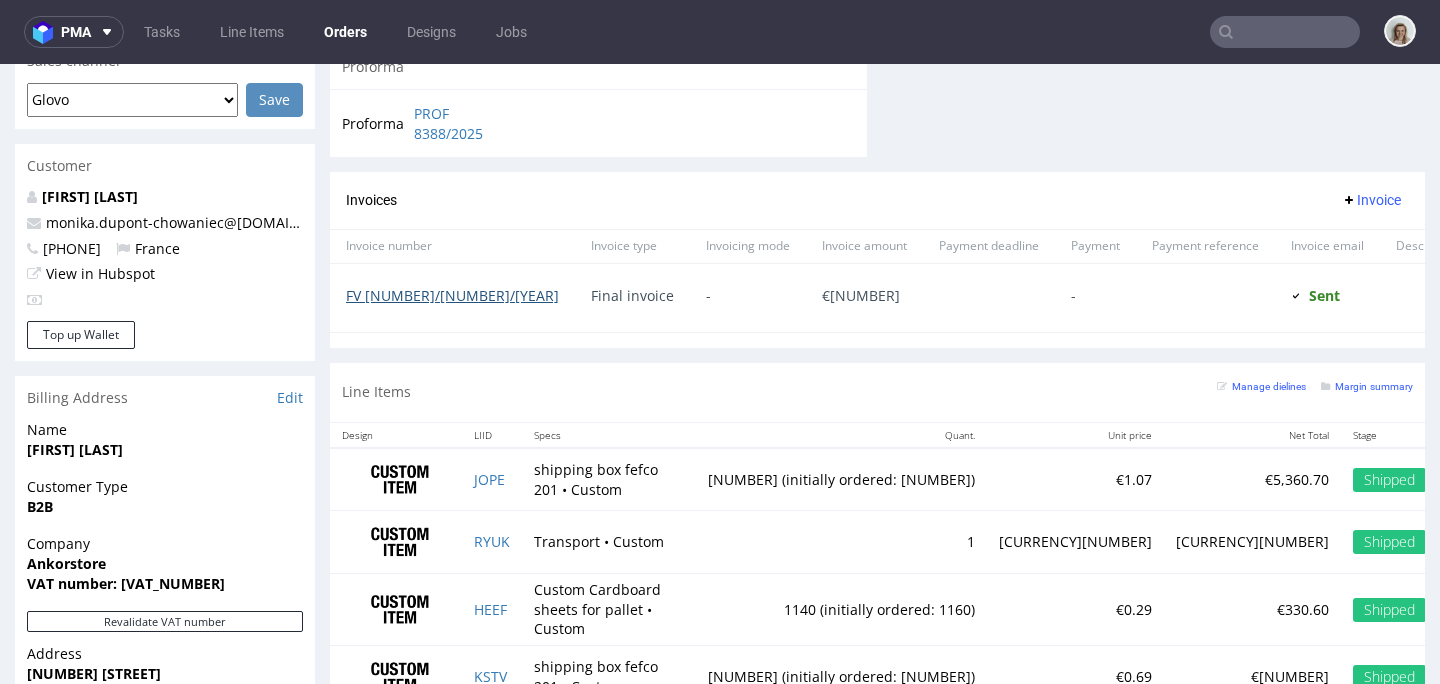 click on "FV [NUMBER]/[NUMBER]/[YEAR]" at bounding box center [452, 295] 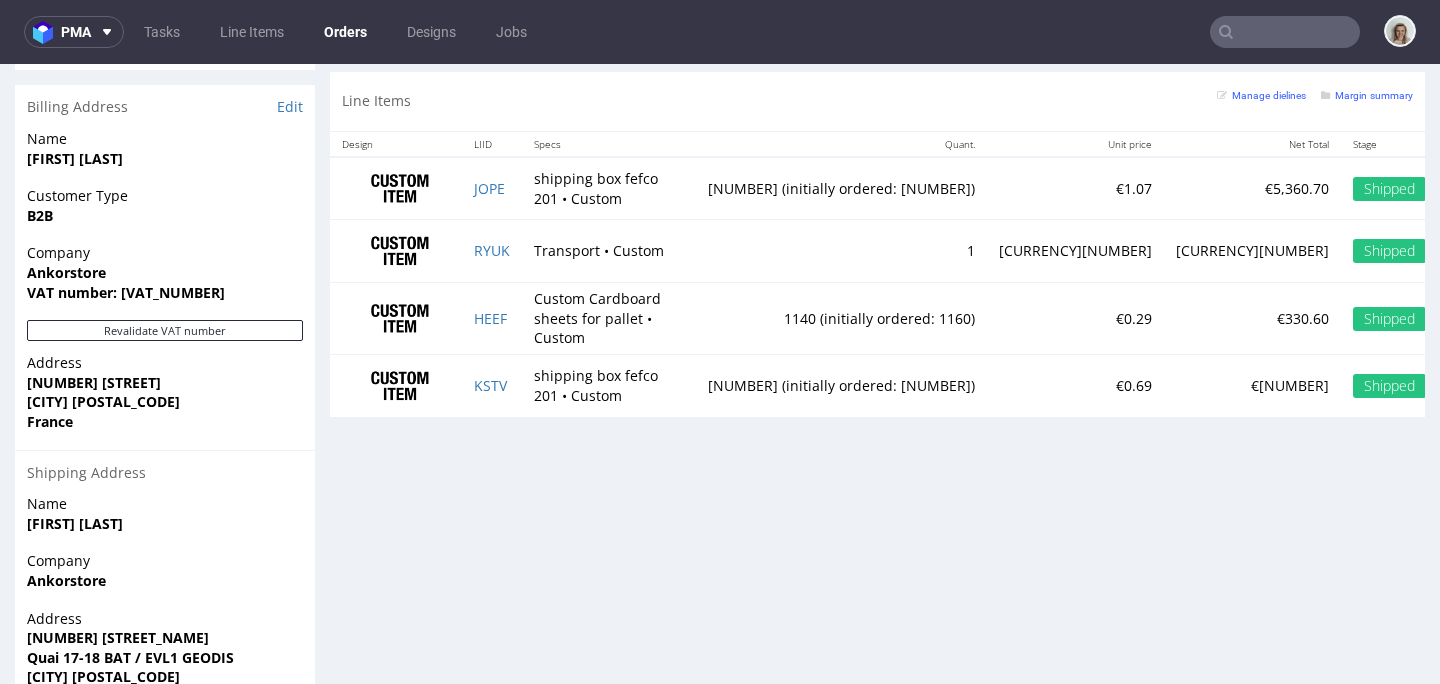 scroll, scrollTop: 1186, scrollLeft: 0, axis: vertical 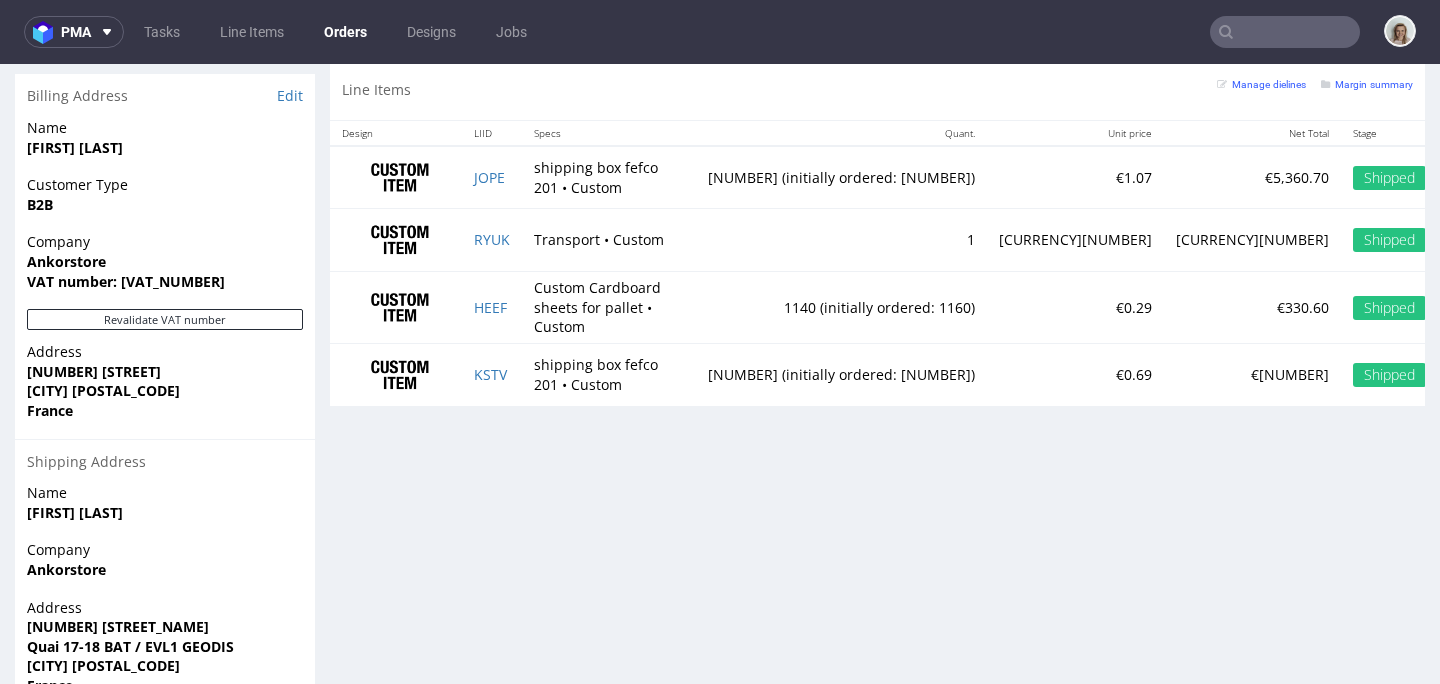 type on "ankorstore" 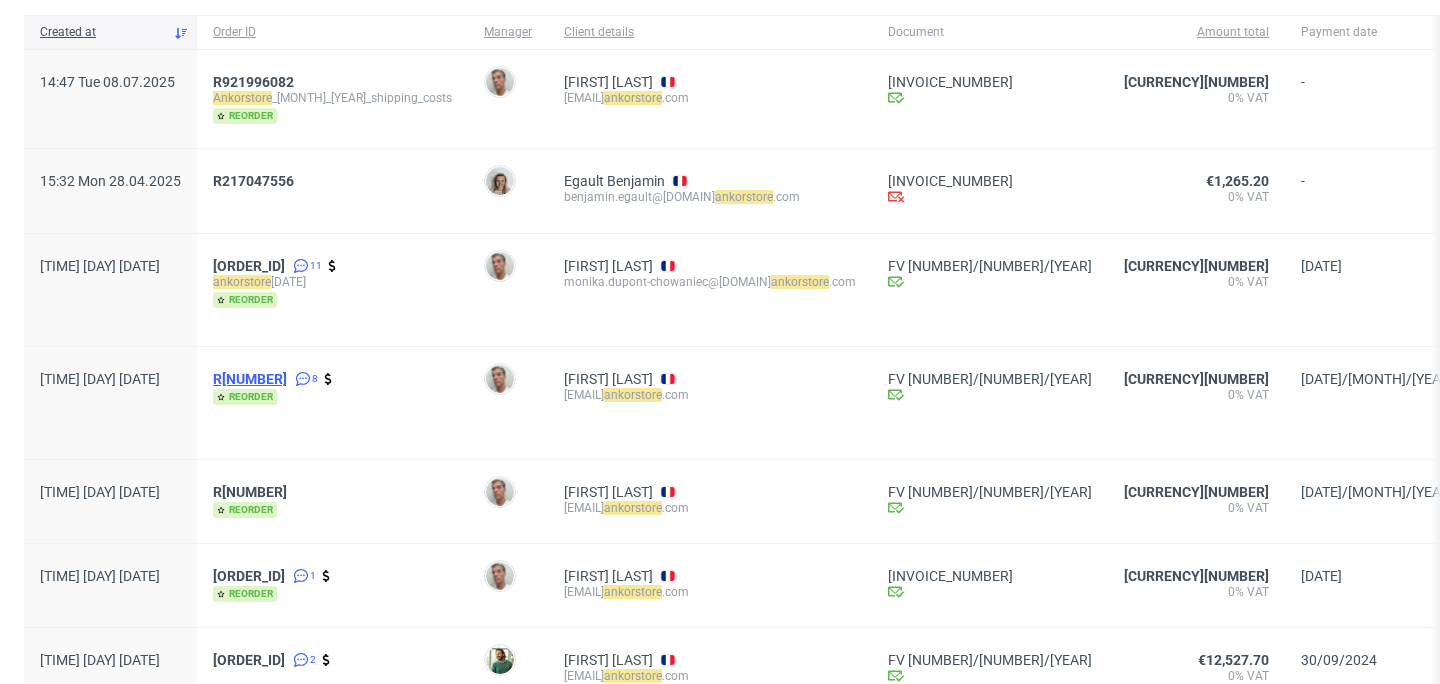 click on "R[NUMBER]" at bounding box center [250, 379] 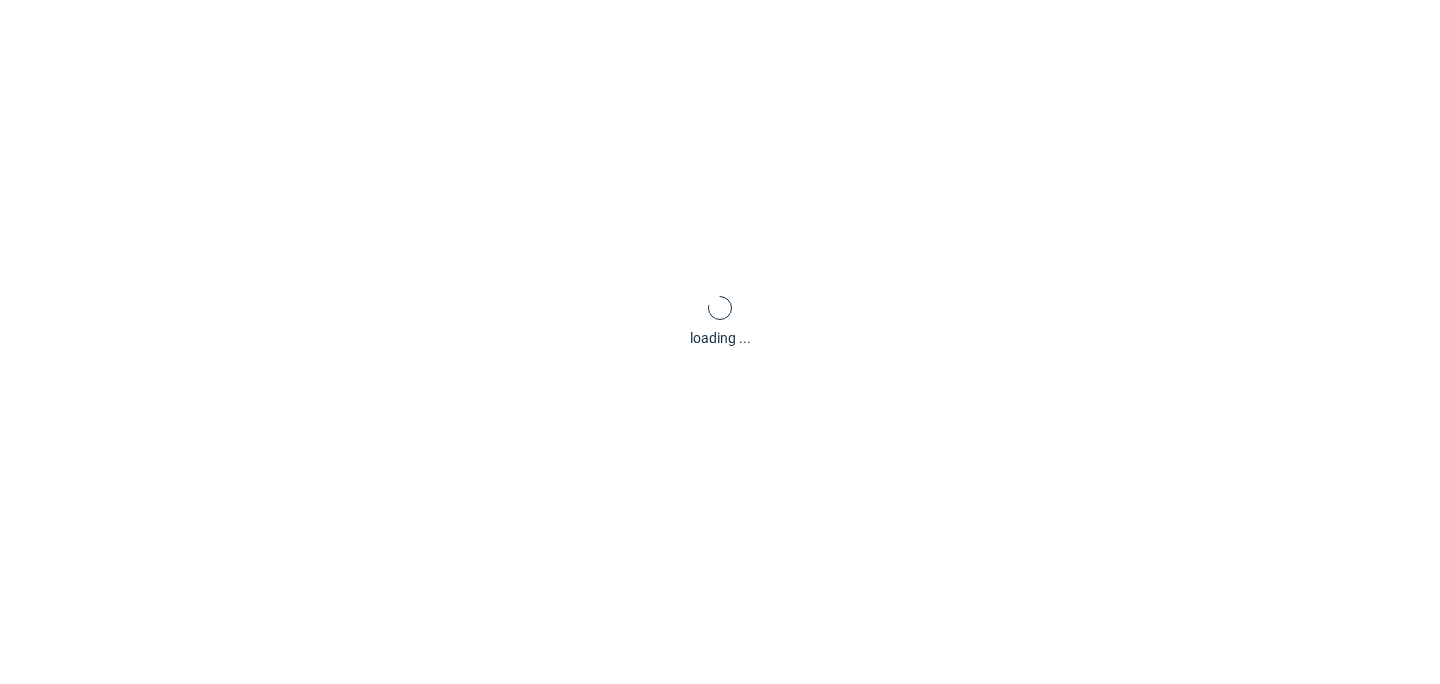 scroll, scrollTop: 0, scrollLeft: 0, axis: both 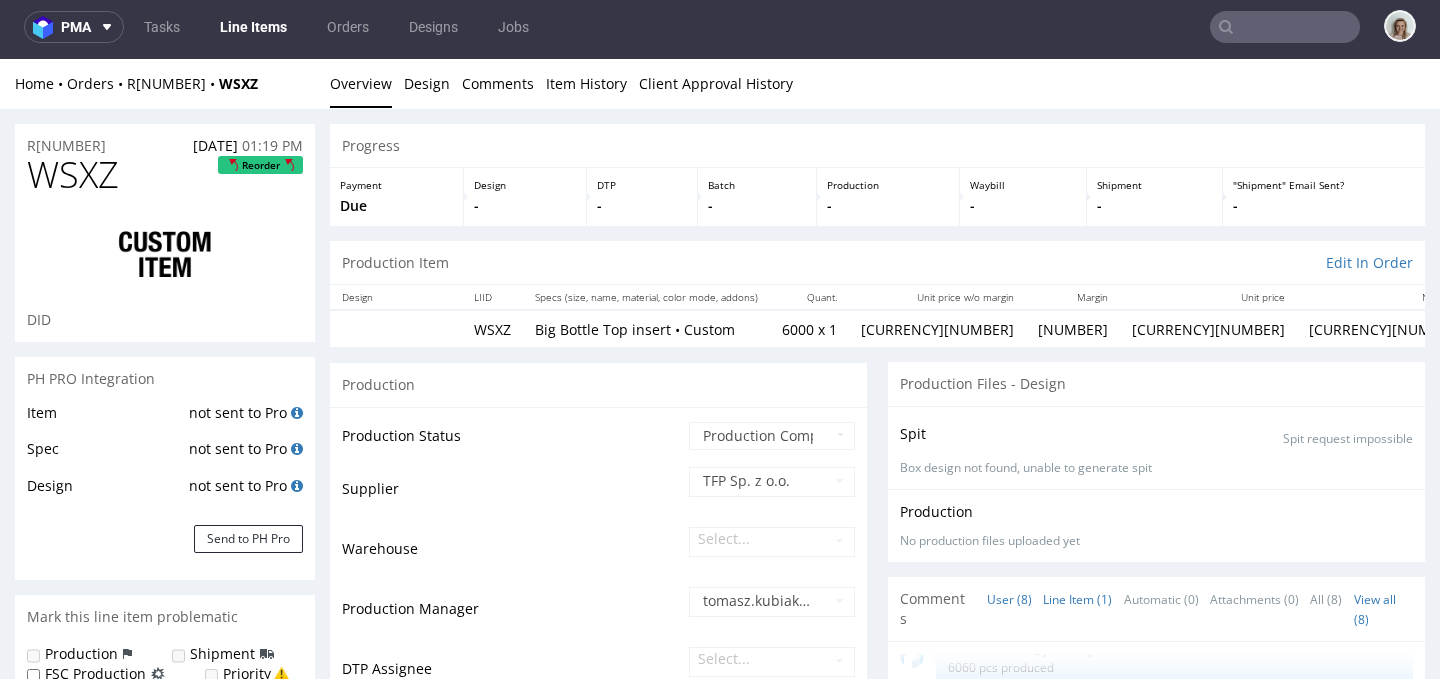 click on "Line Item (1)" at bounding box center (1077, 599) 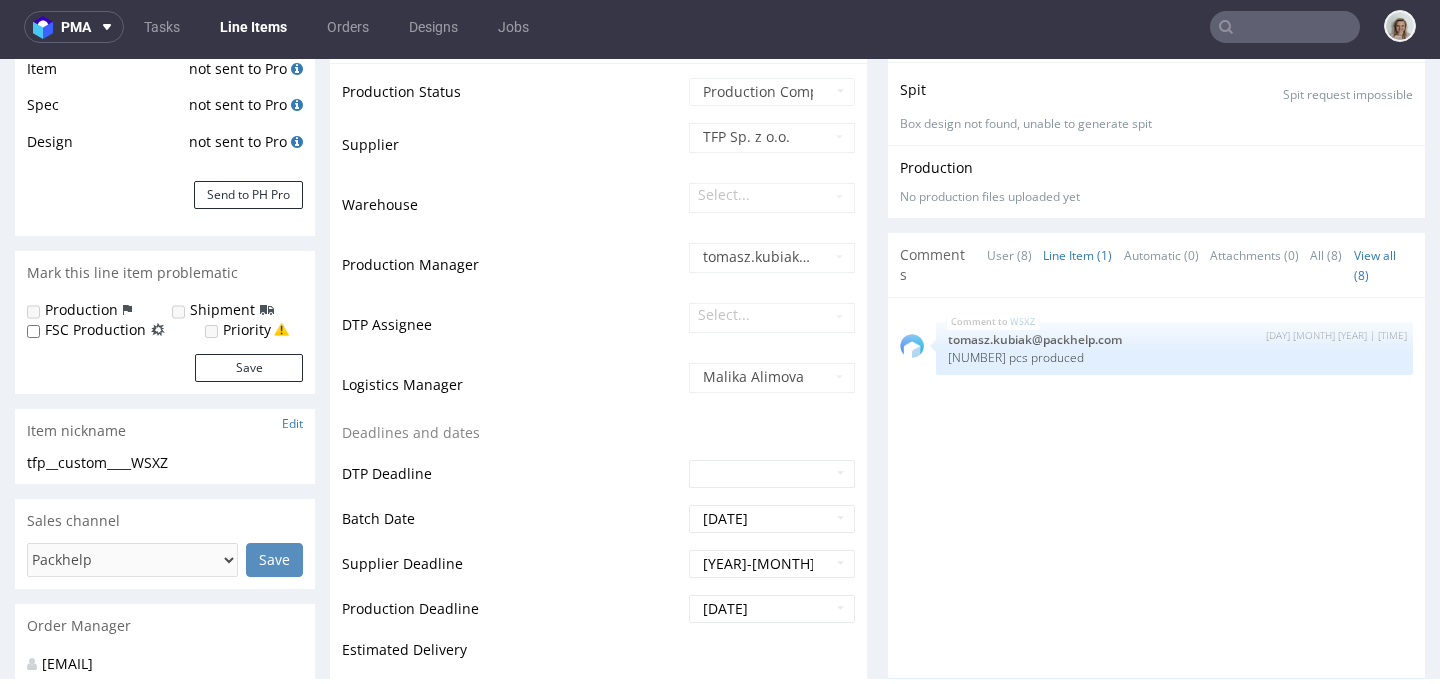 scroll, scrollTop: 0, scrollLeft: 0, axis: both 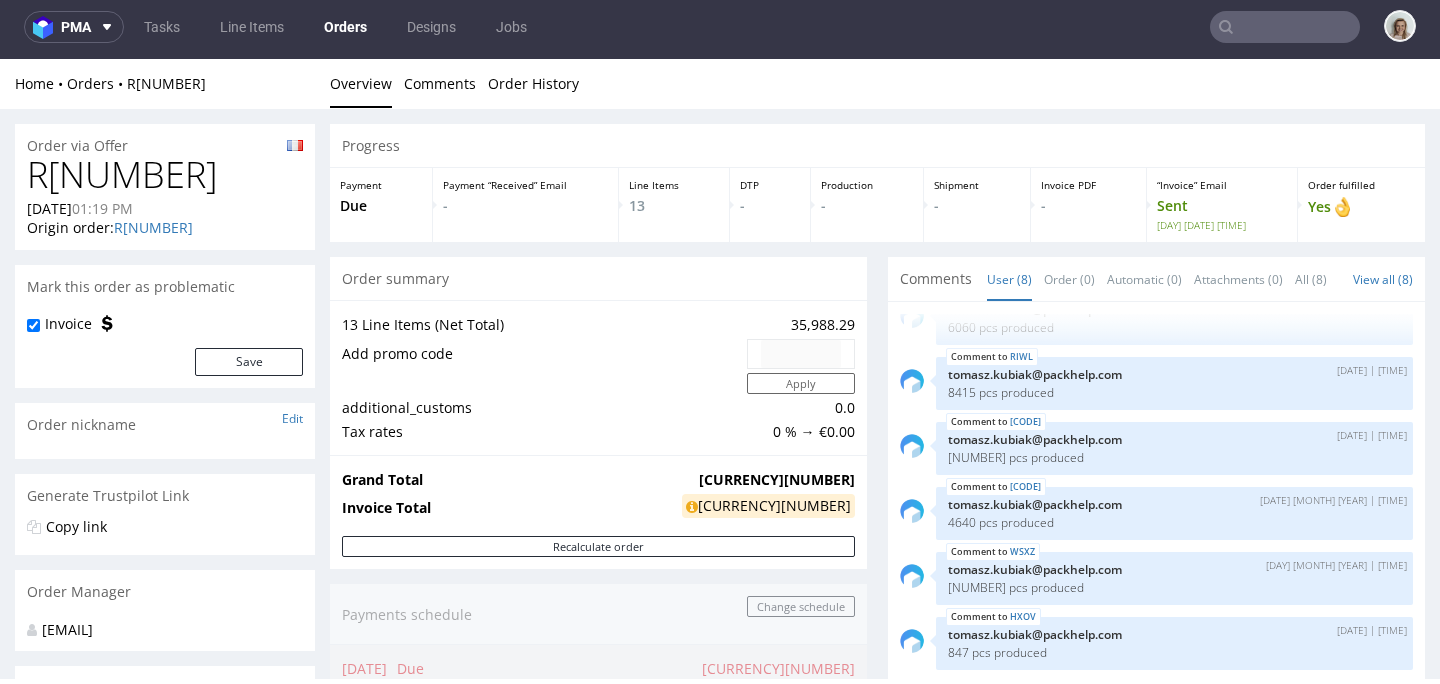 type on "ankorstore" 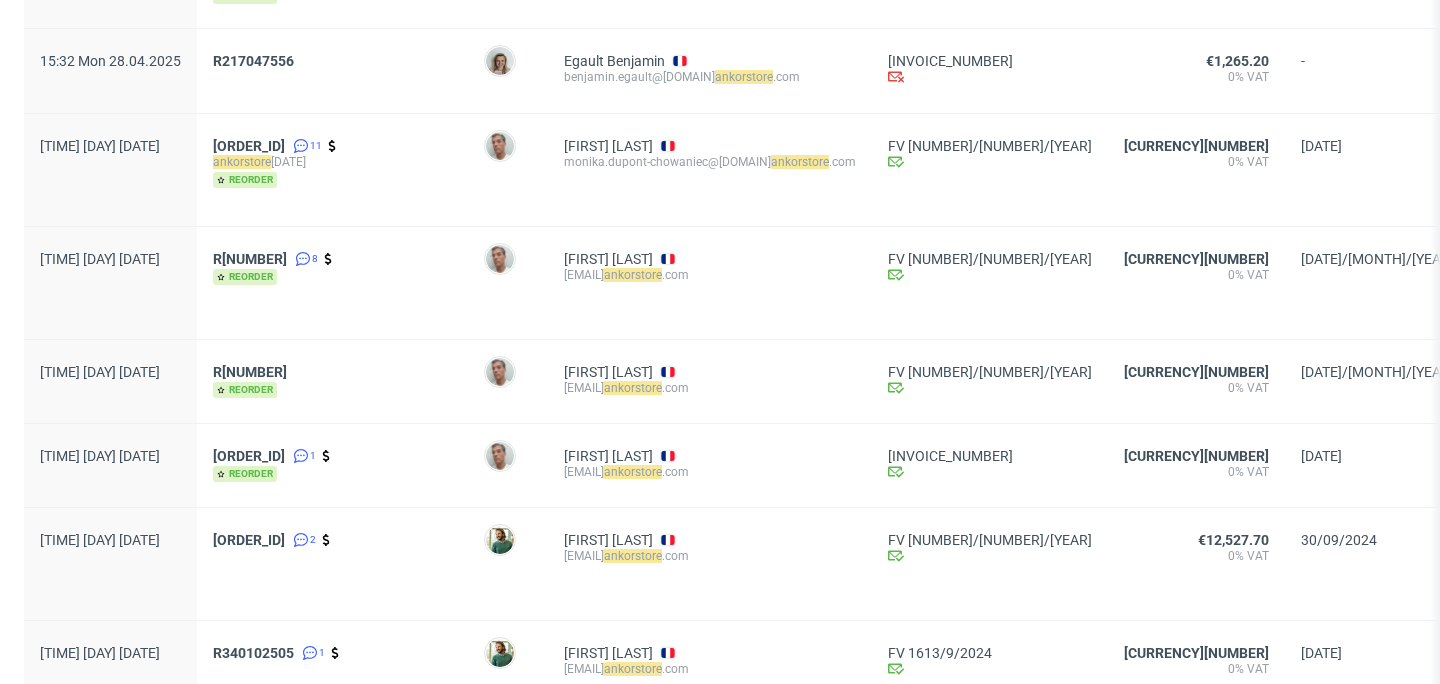 scroll, scrollTop: 388, scrollLeft: 0, axis: vertical 